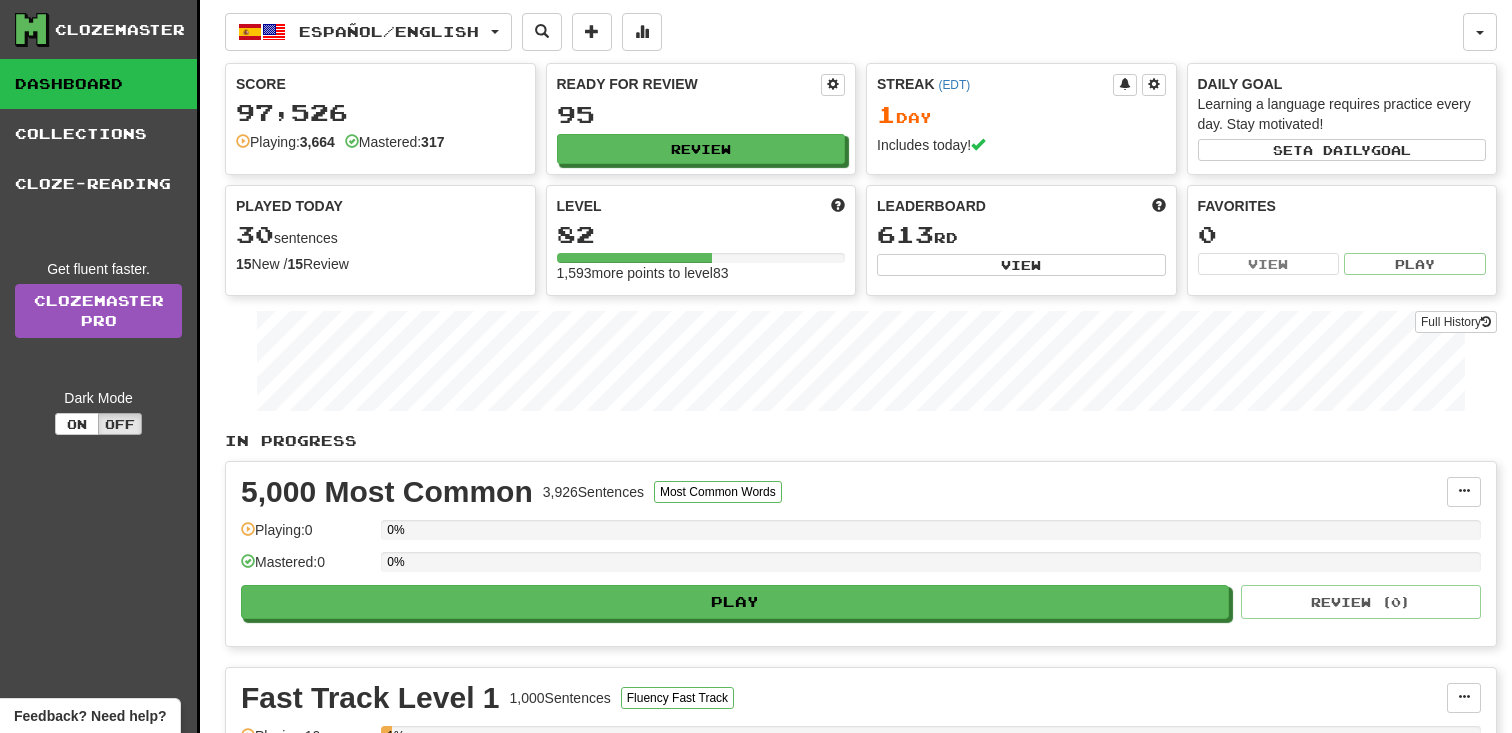 scroll, scrollTop: 0, scrollLeft: 0, axis: both 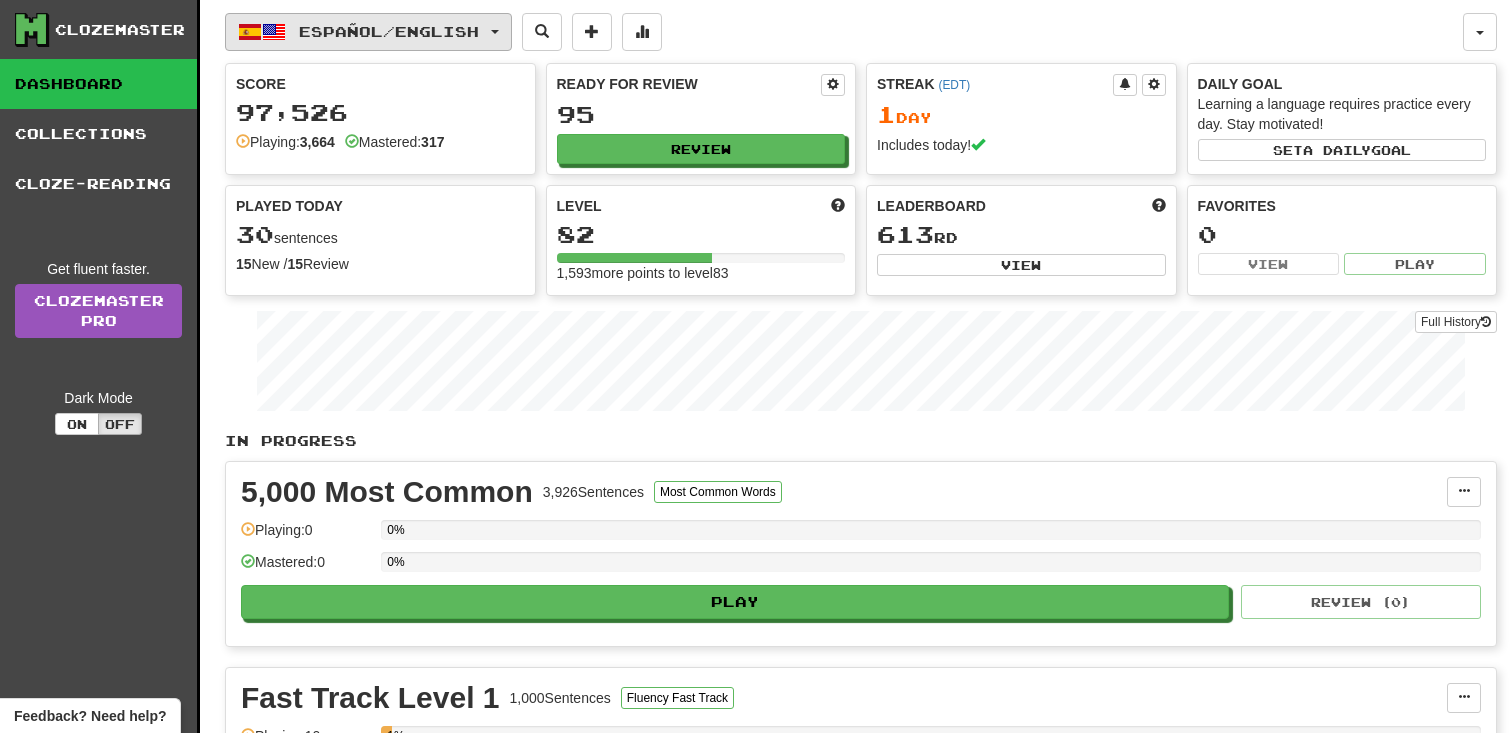click on "Español  /  English" at bounding box center [368, 32] 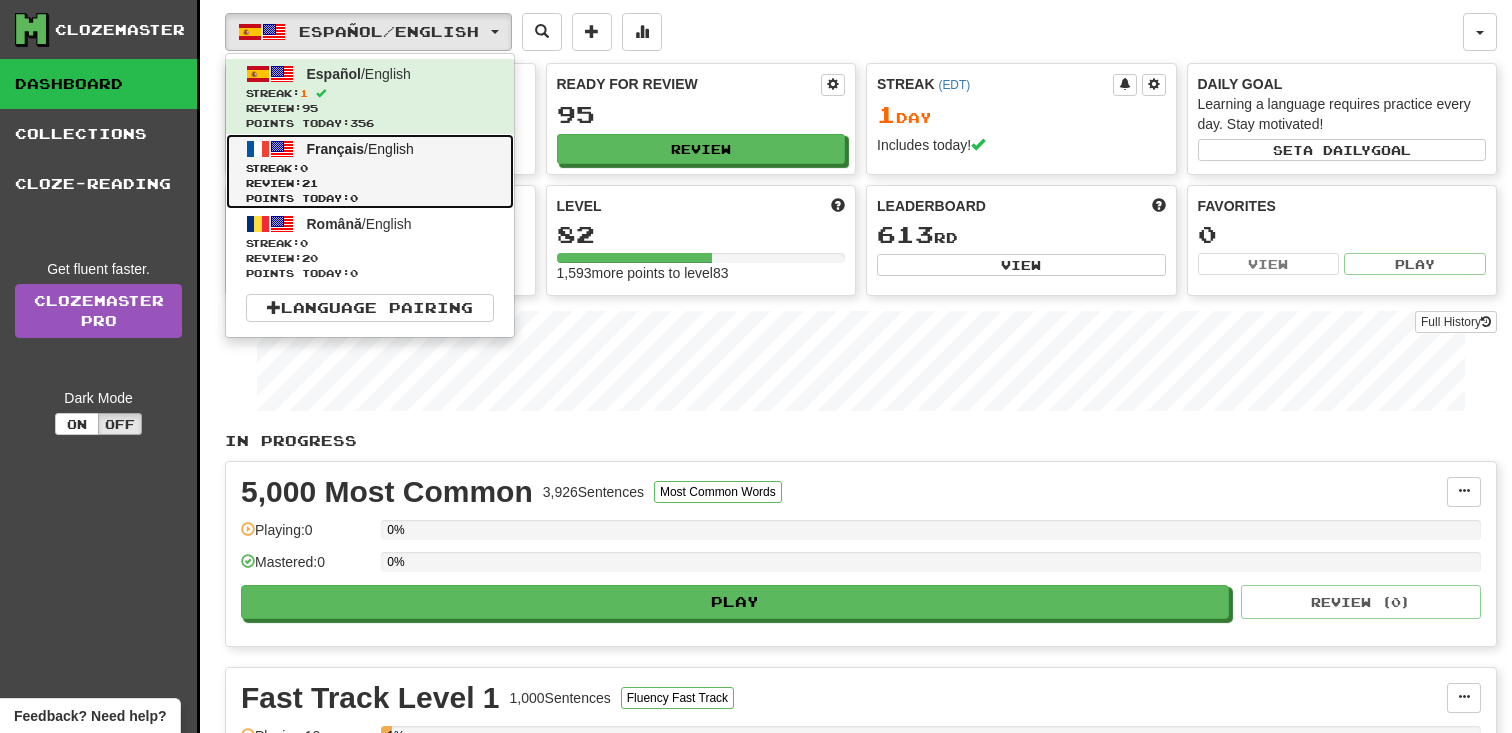 click on "Points today:  0" at bounding box center (370, 198) 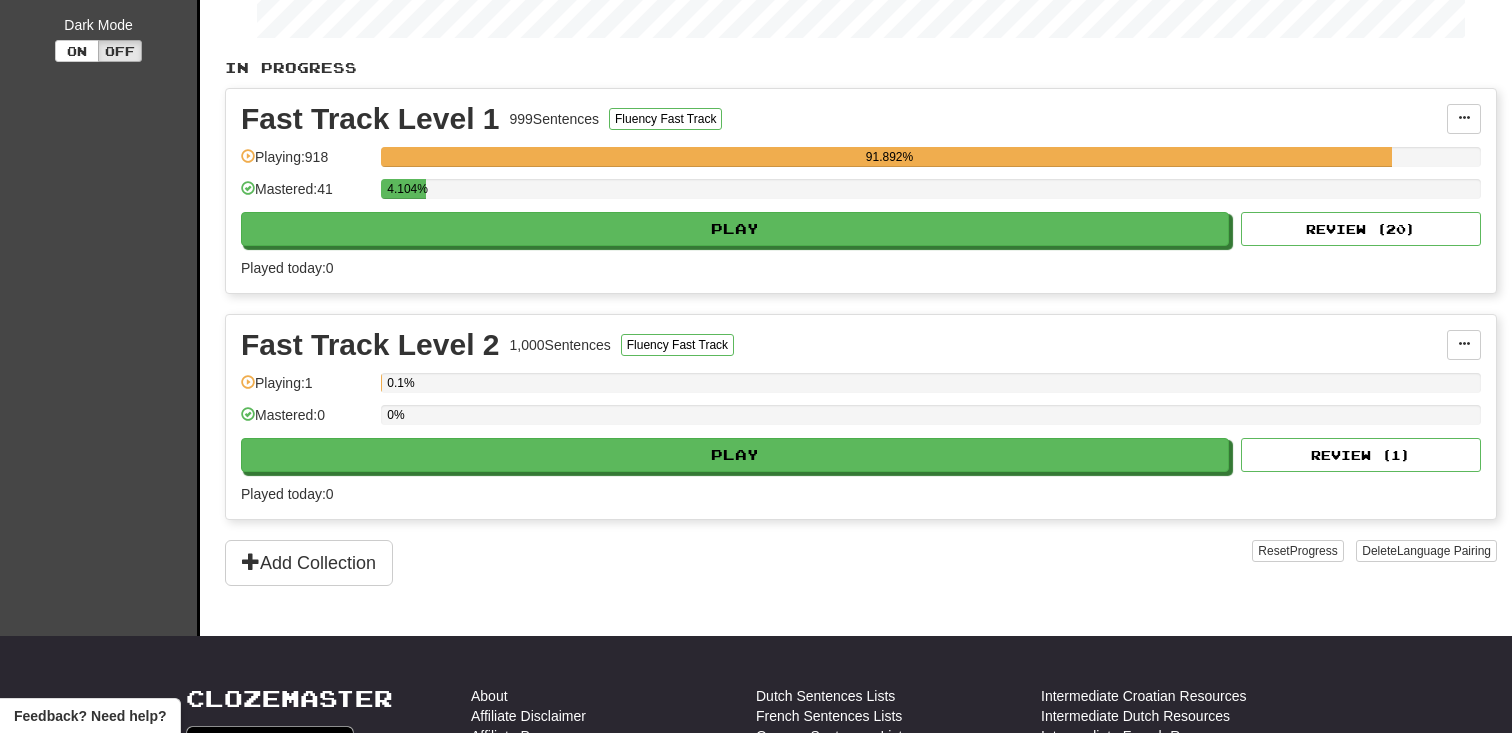 scroll, scrollTop: 364, scrollLeft: 0, axis: vertical 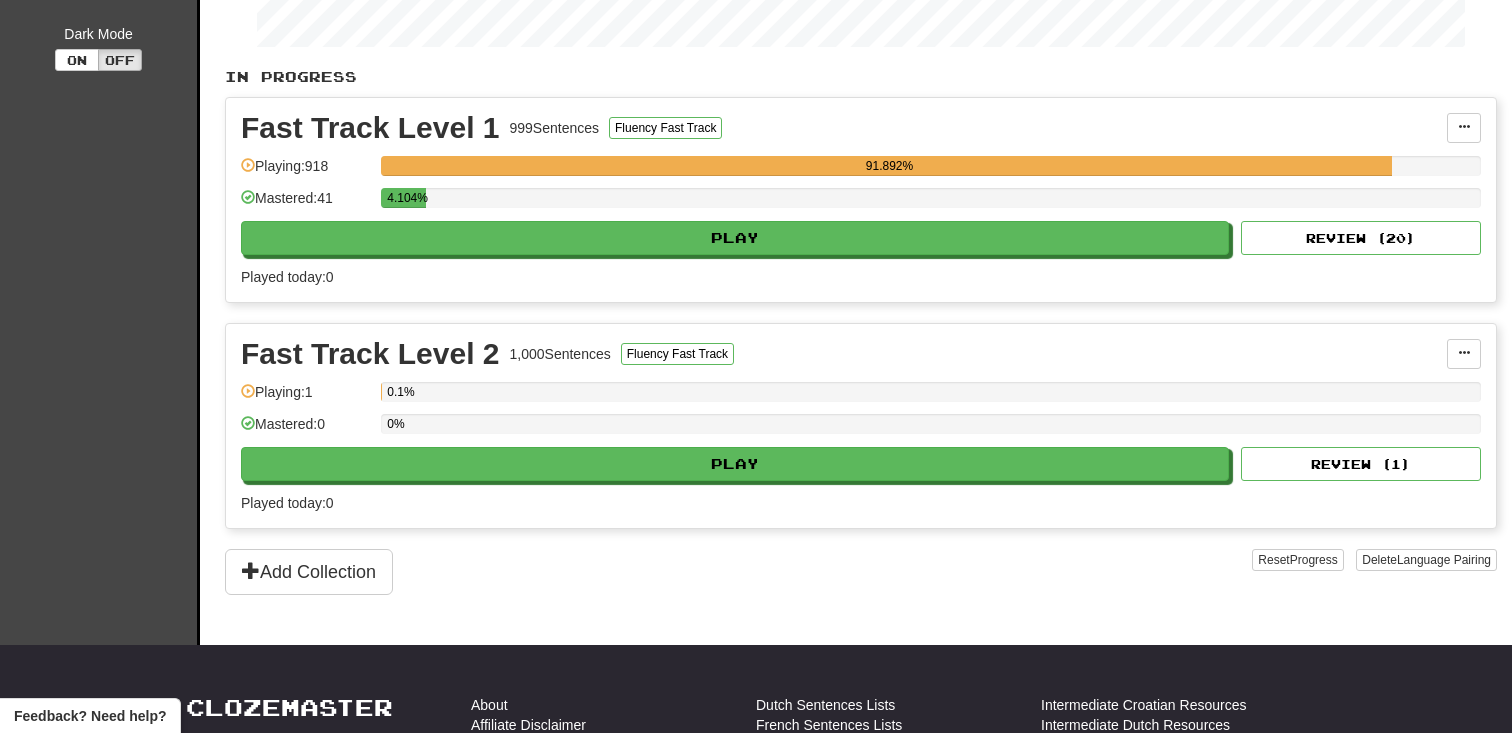 click on "Fast Track Level 1 999  Sentences Fluency Fast Track Manage Sentences Unpin from Dashboard  Playing:  918 91.892%  Mastered:  41 4.104% Play Review ( 20 ) Played today:  0" at bounding box center [861, 200] 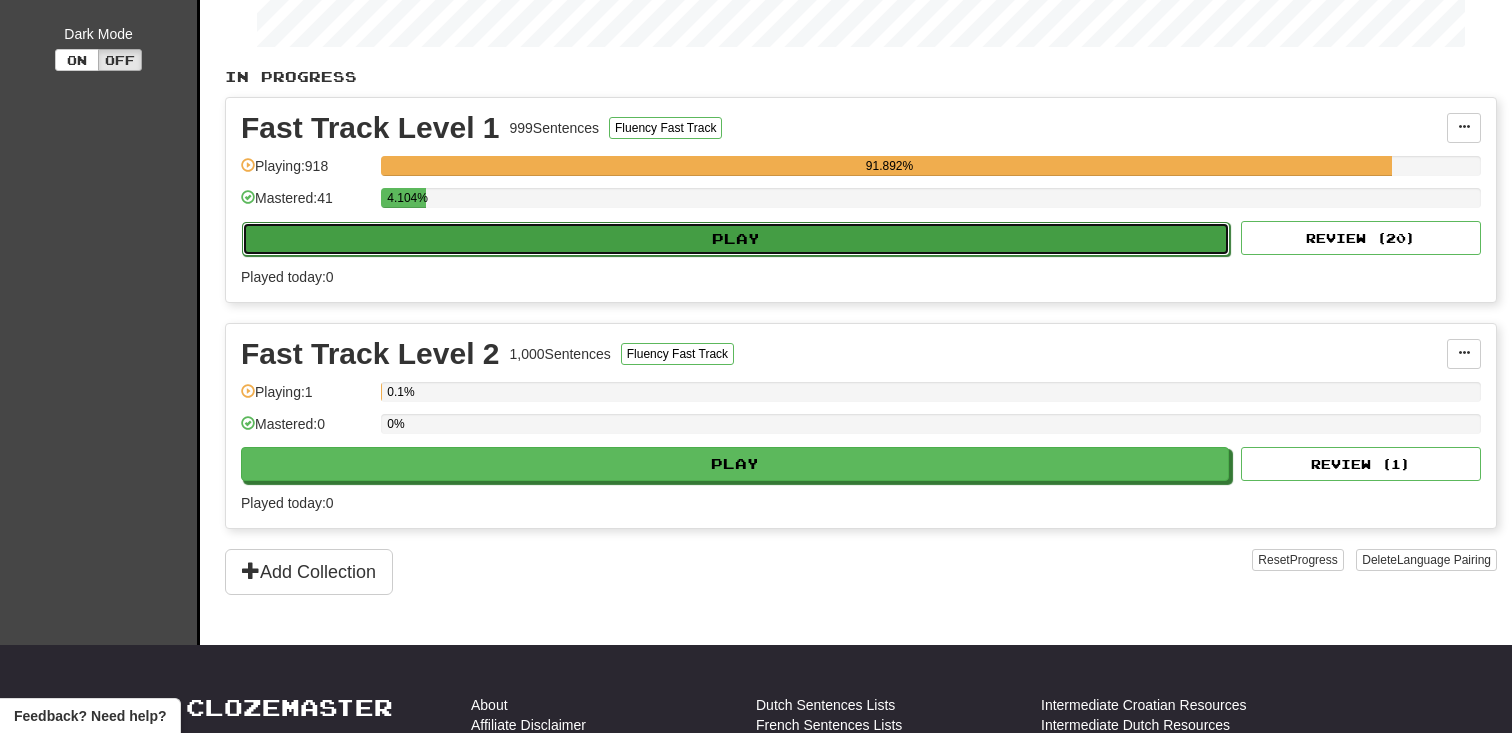 click on "Play" at bounding box center [736, 239] 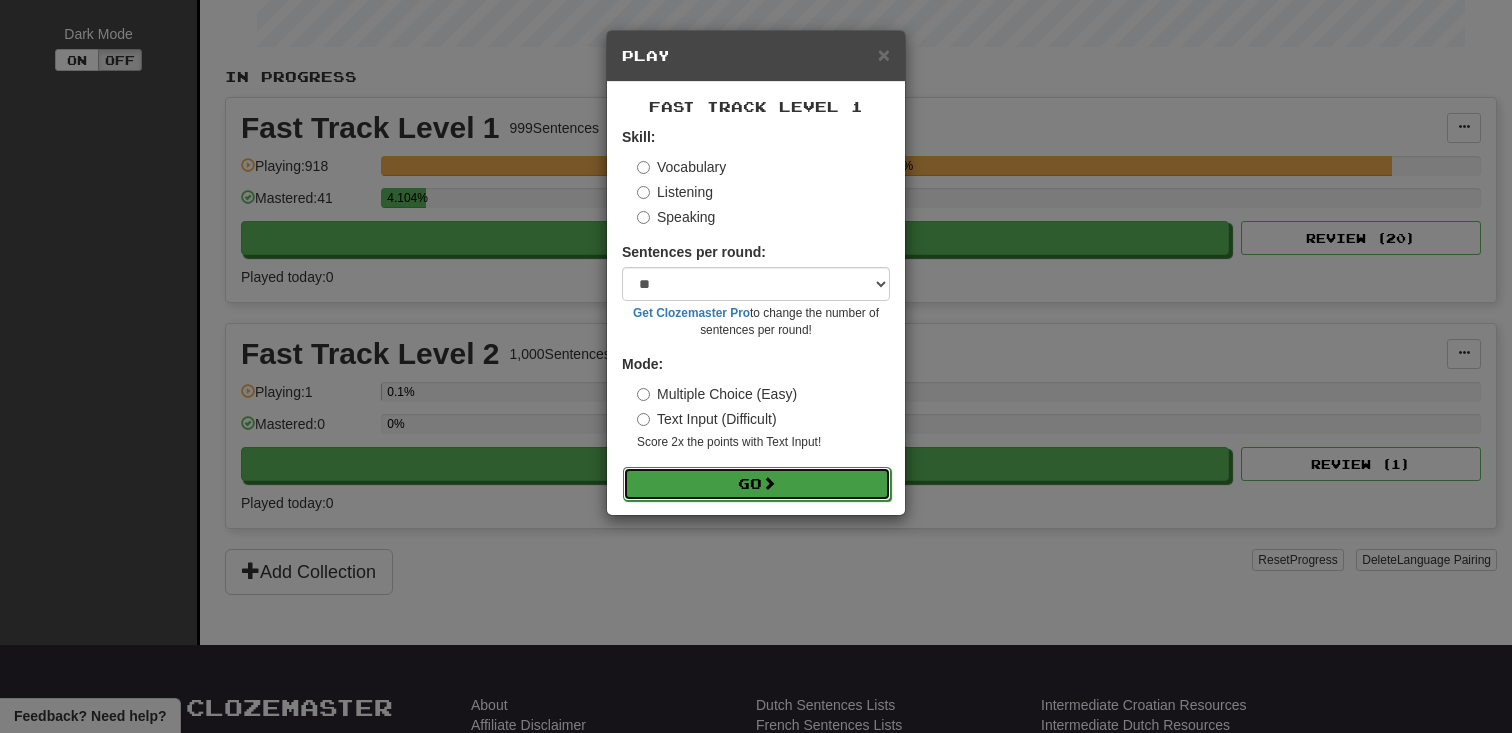 click on "Go" at bounding box center [757, 484] 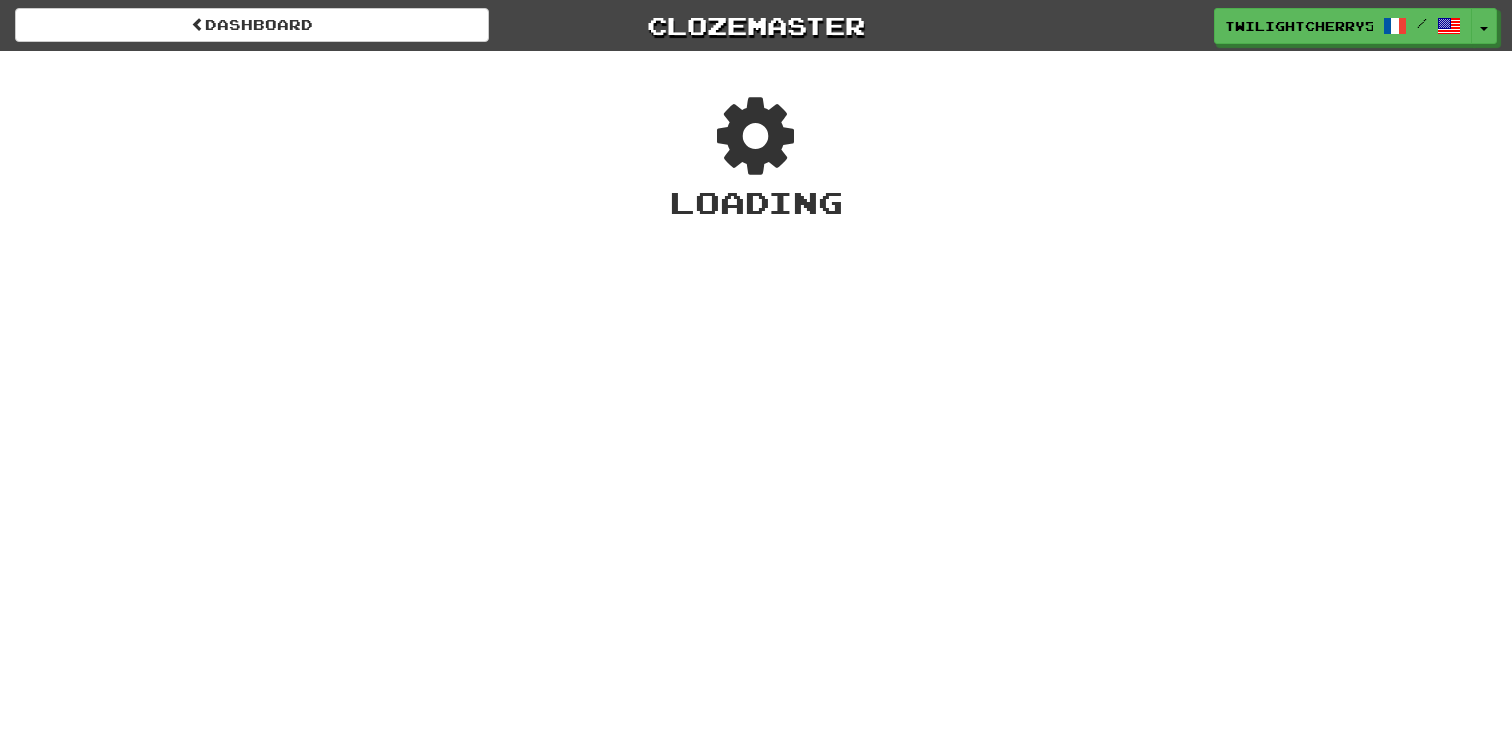 scroll, scrollTop: 0, scrollLeft: 0, axis: both 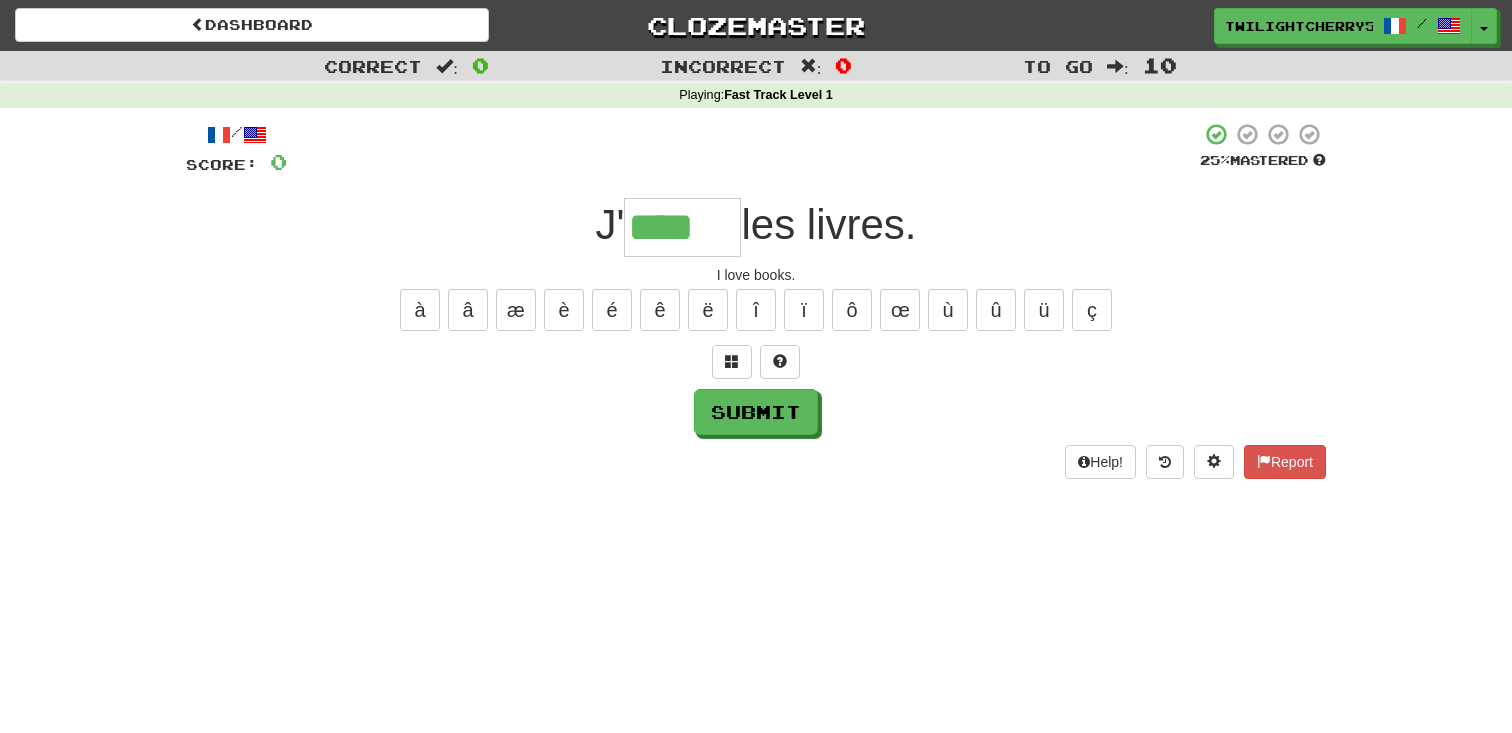 type on "*****" 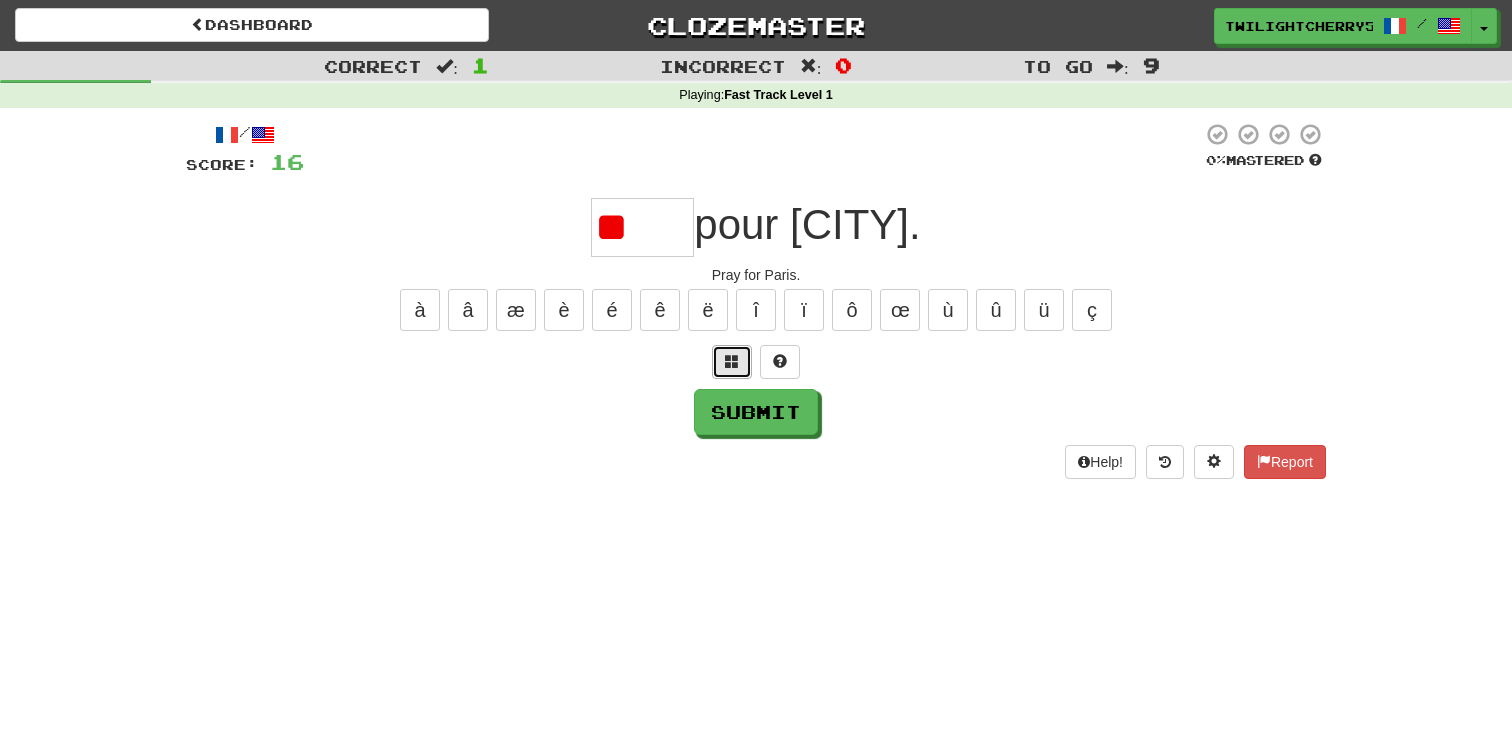 click at bounding box center [732, 361] 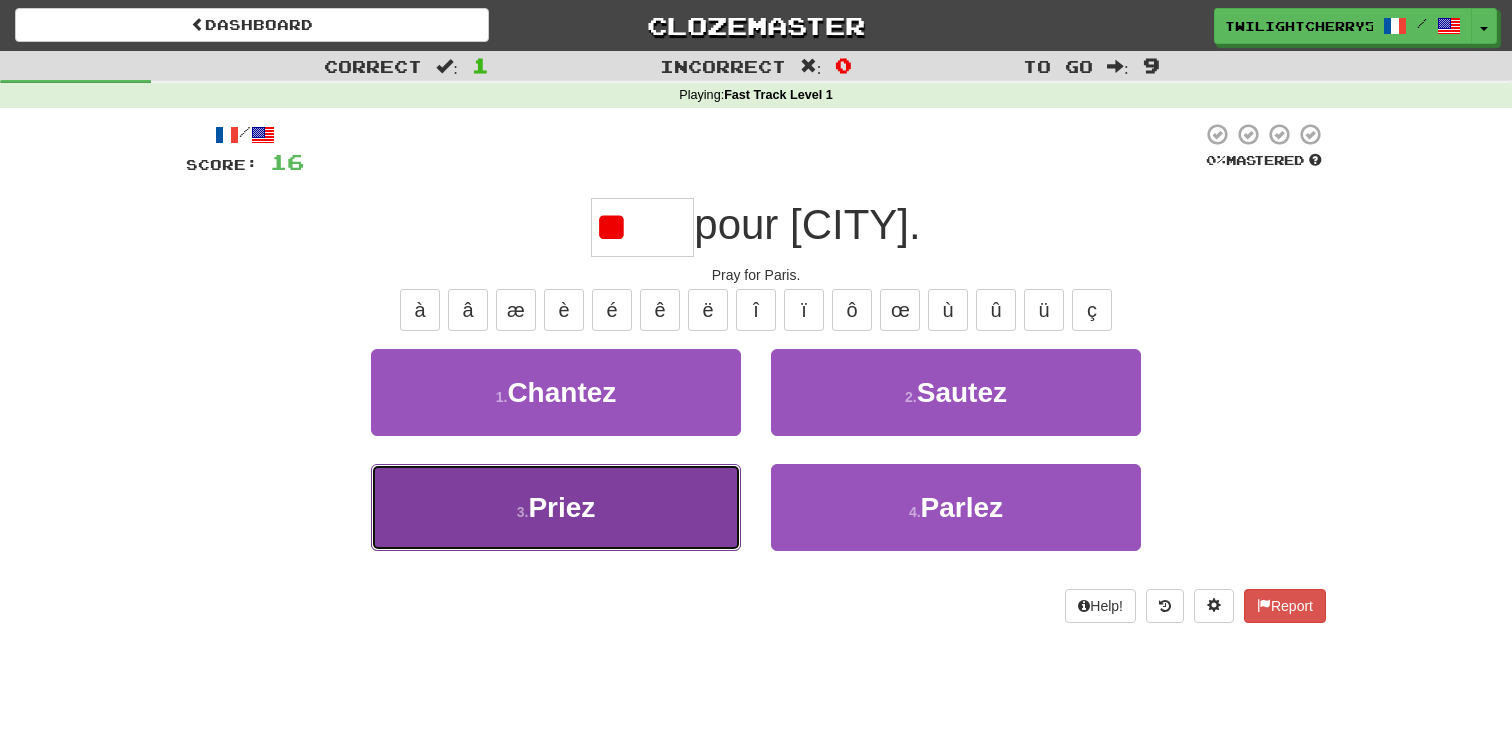 click on "3 .  Priez" at bounding box center (556, 507) 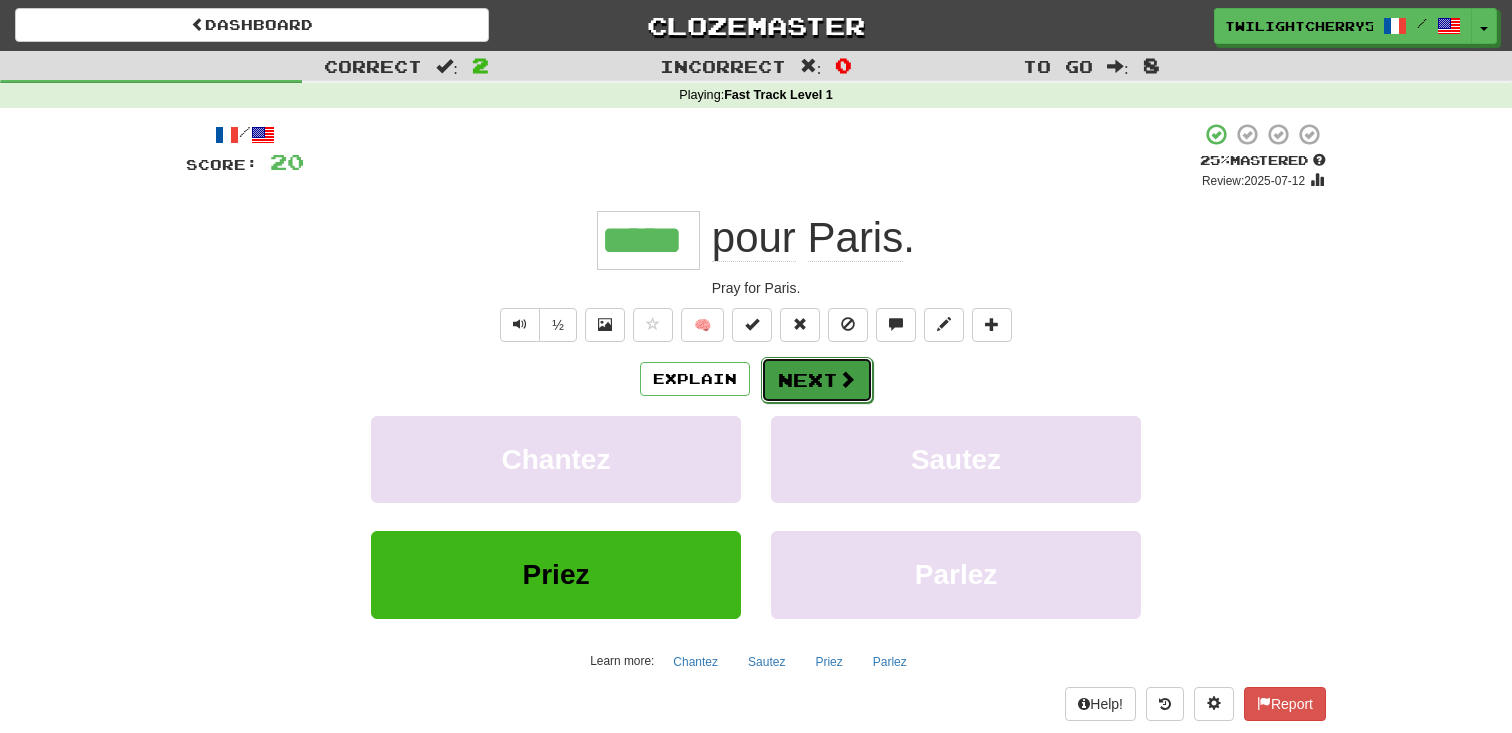 click on "Next" at bounding box center [817, 380] 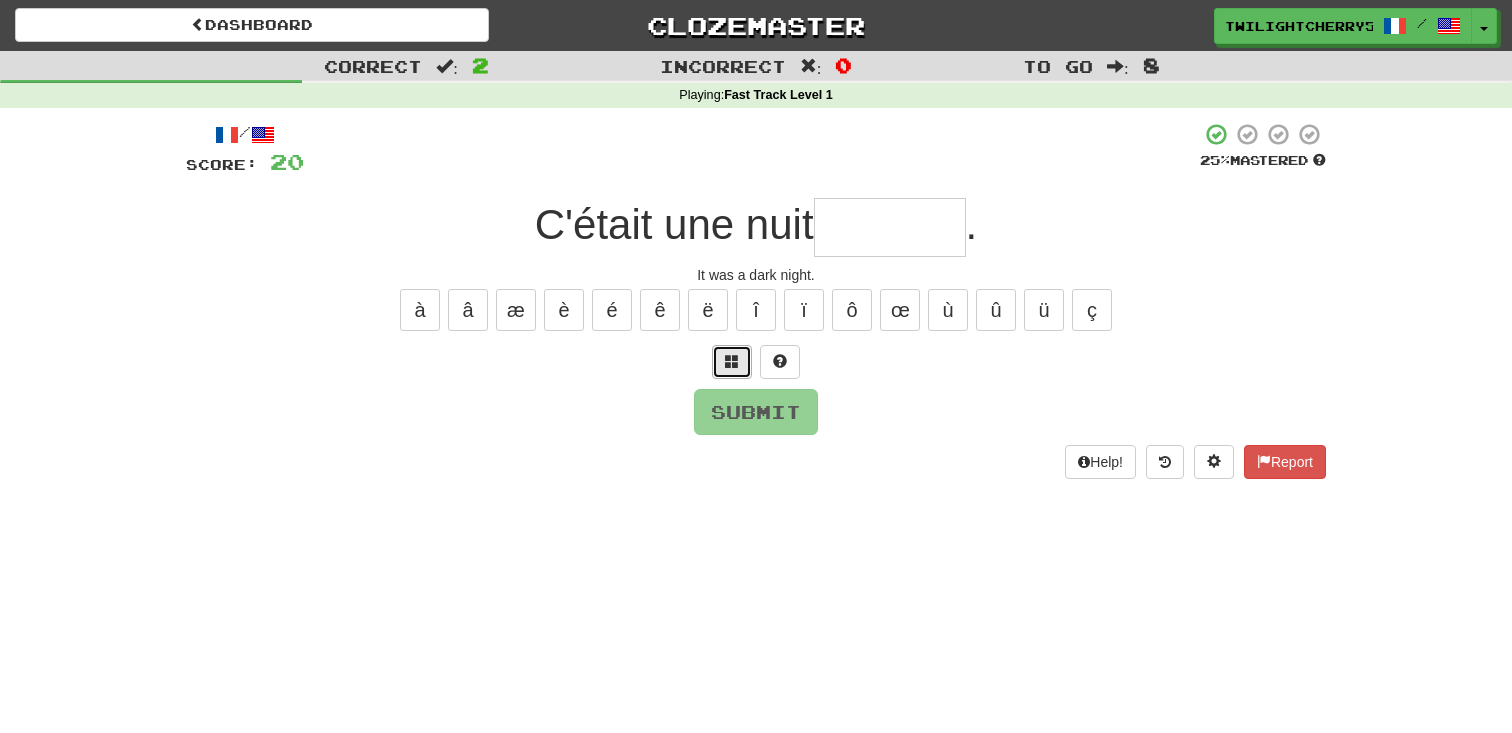 click at bounding box center (732, 361) 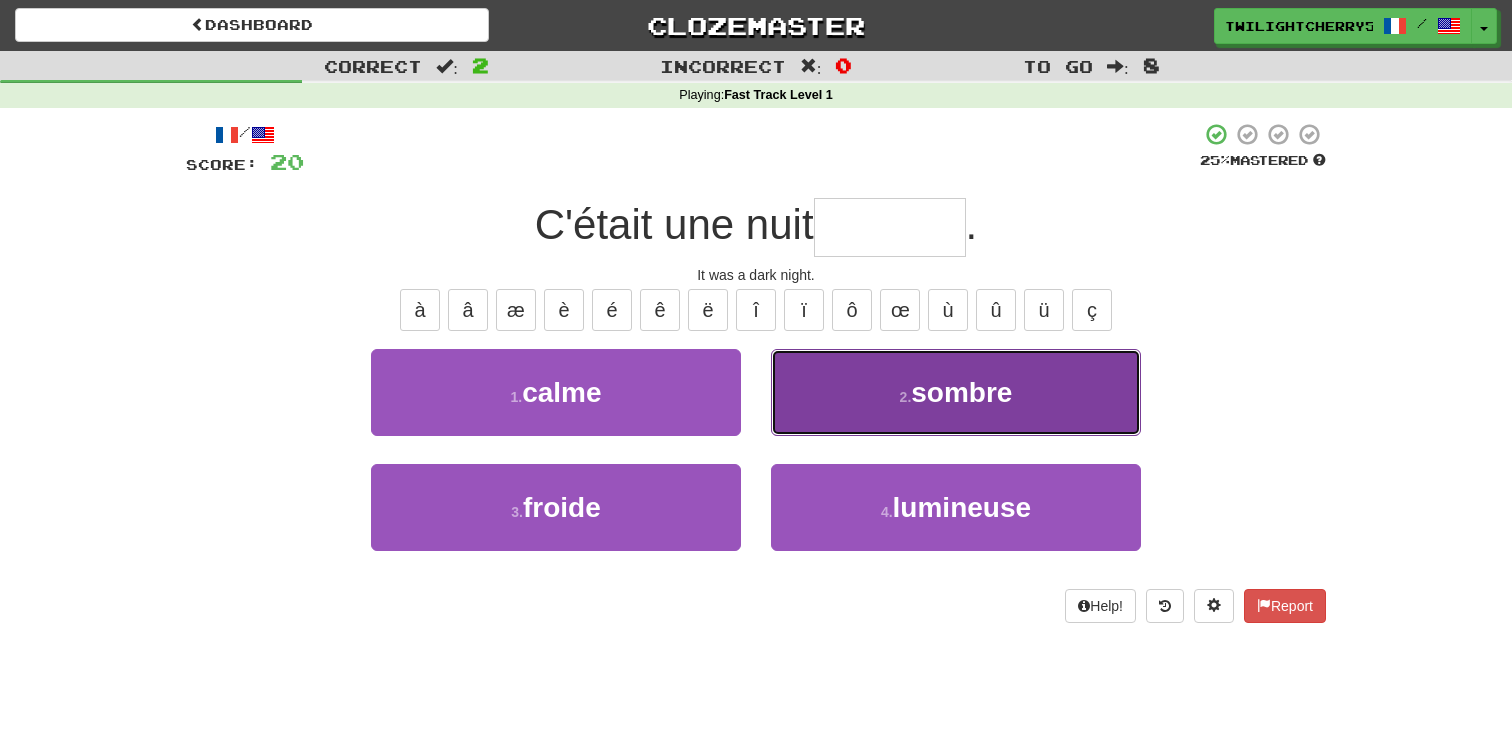 click on "2 ." at bounding box center (906, 397) 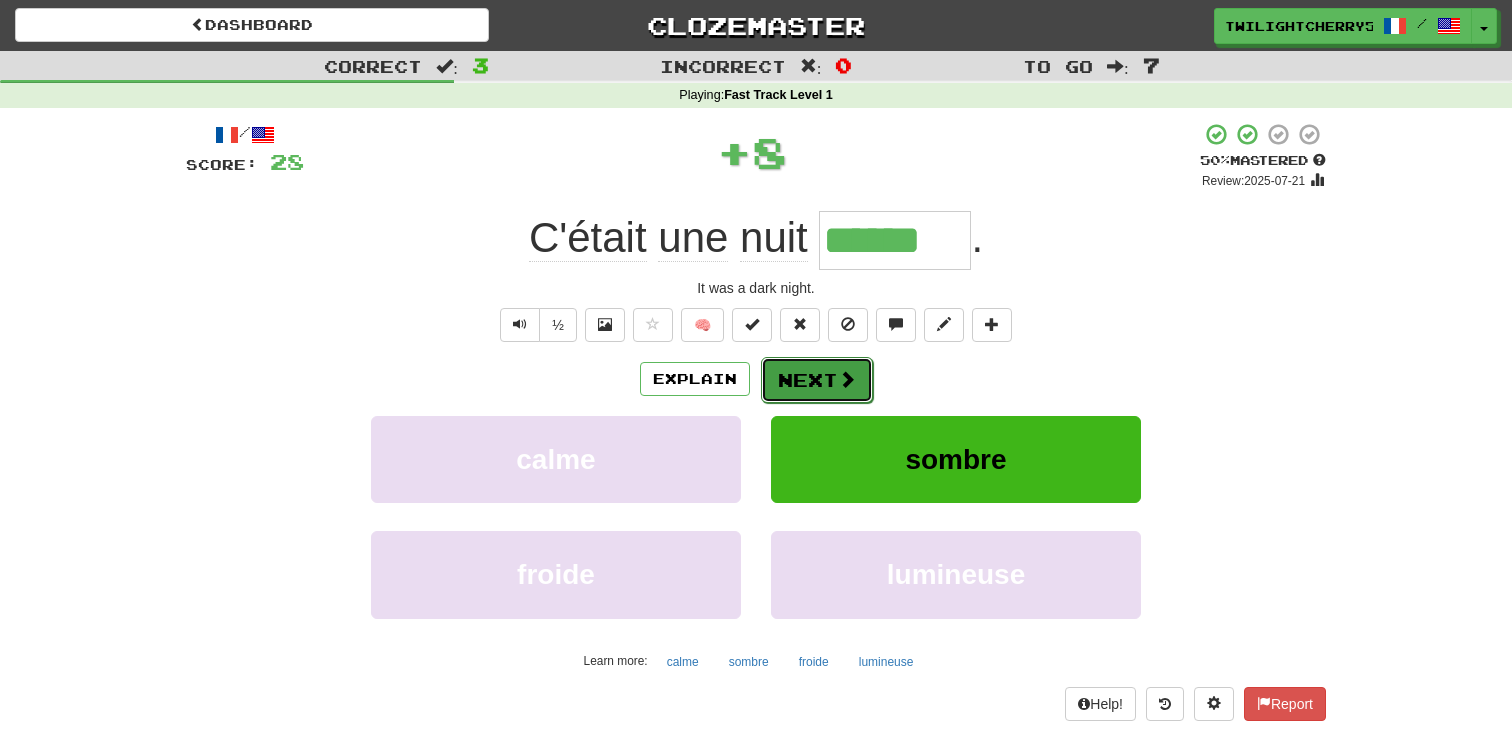 click on "Next" at bounding box center [817, 380] 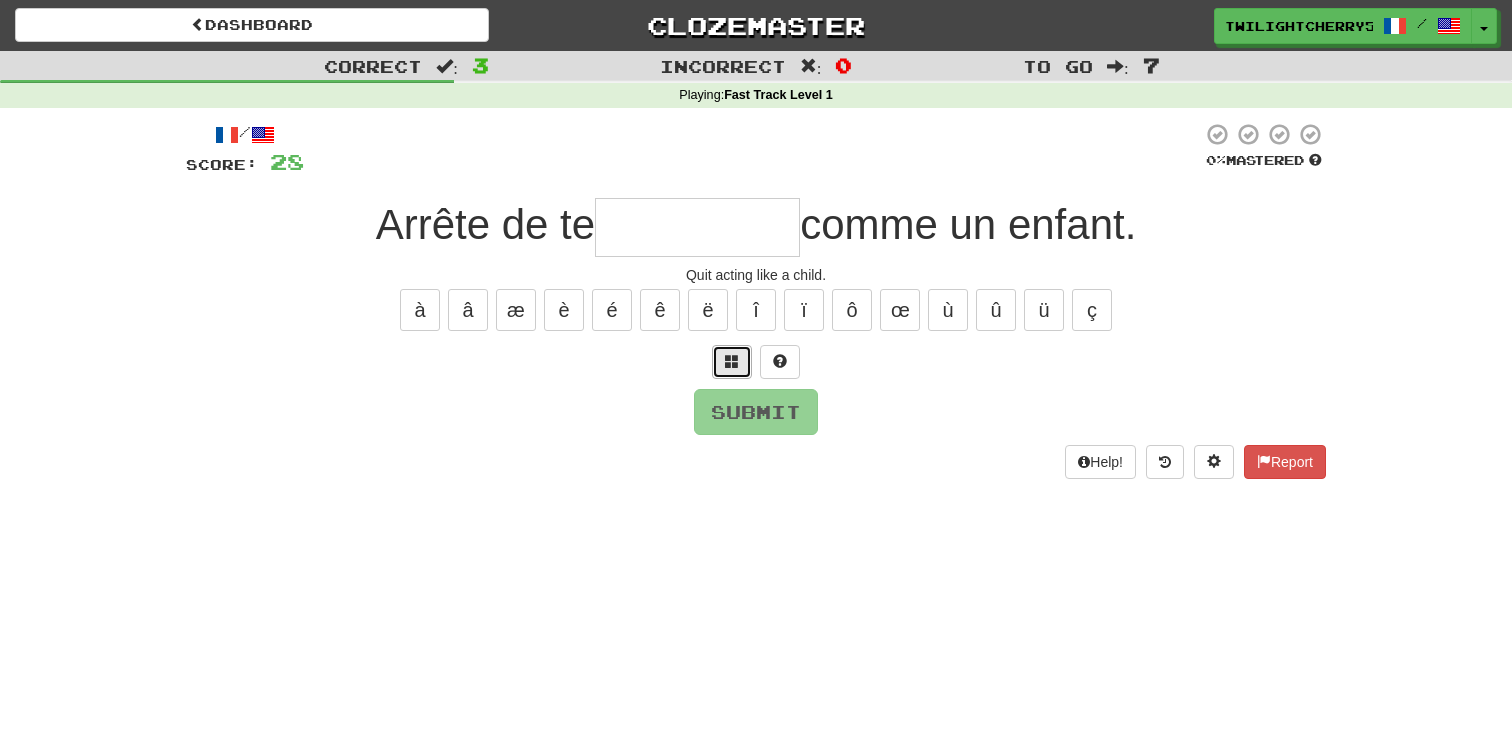 click at bounding box center (732, 361) 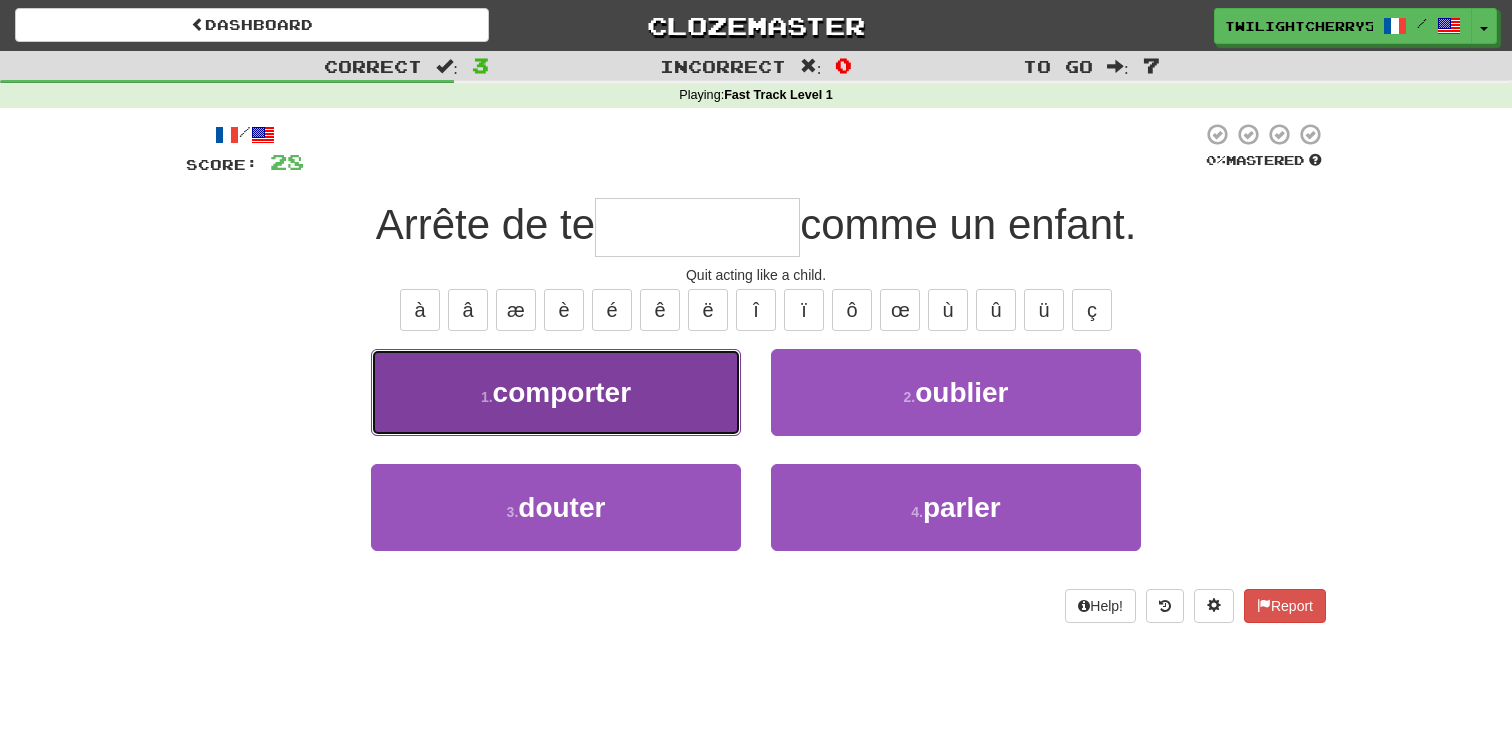 click on "1 .  comporter" at bounding box center [556, 392] 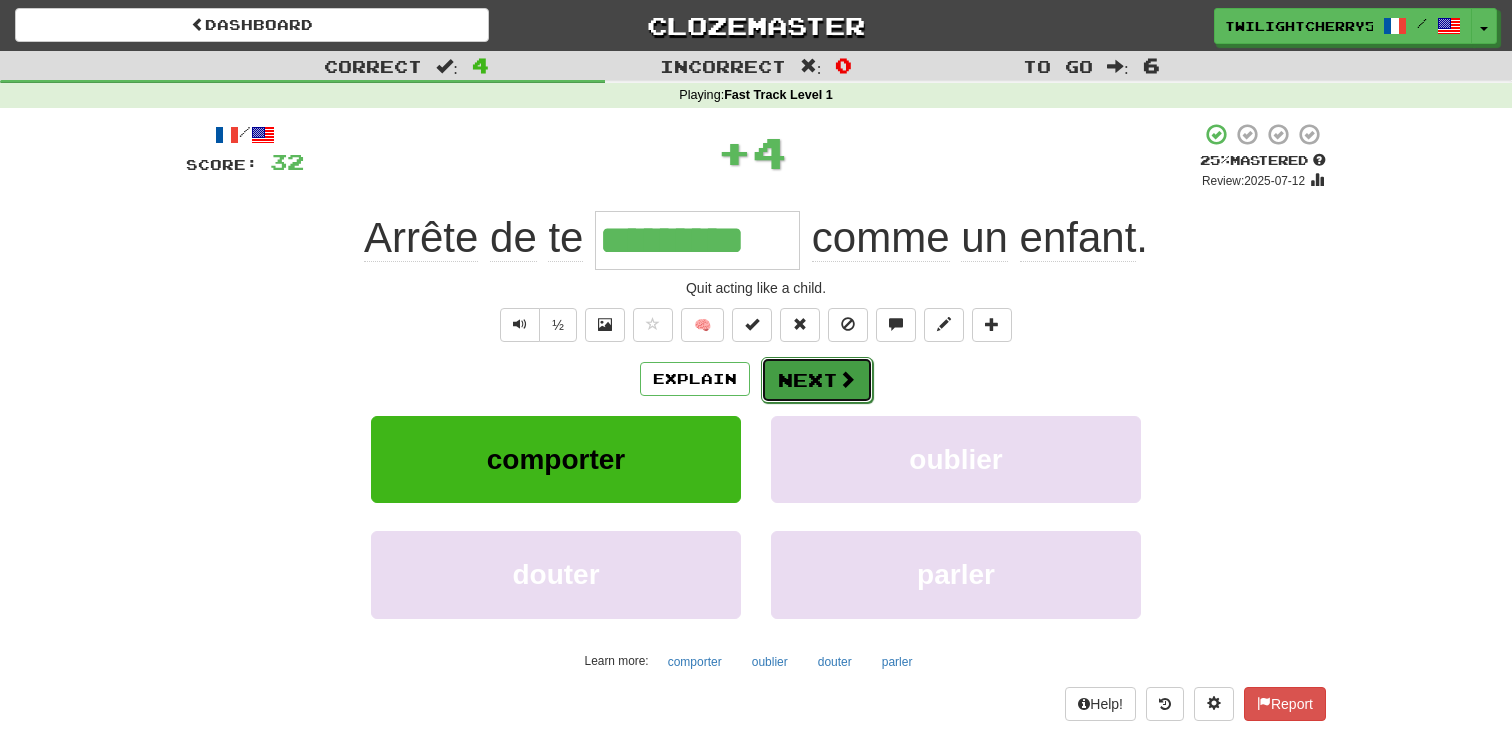 click on "Next" at bounding box center (817, 380) 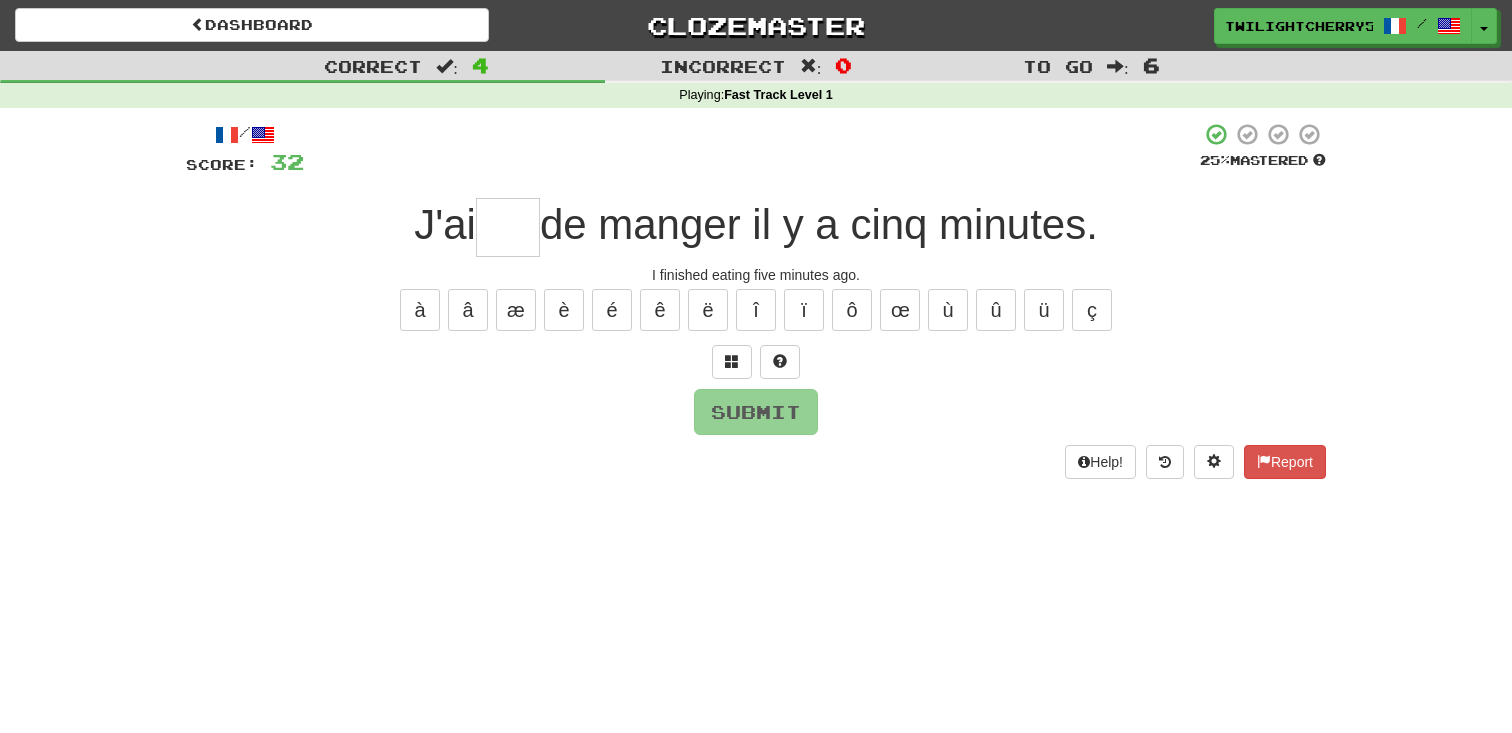 type on "*" 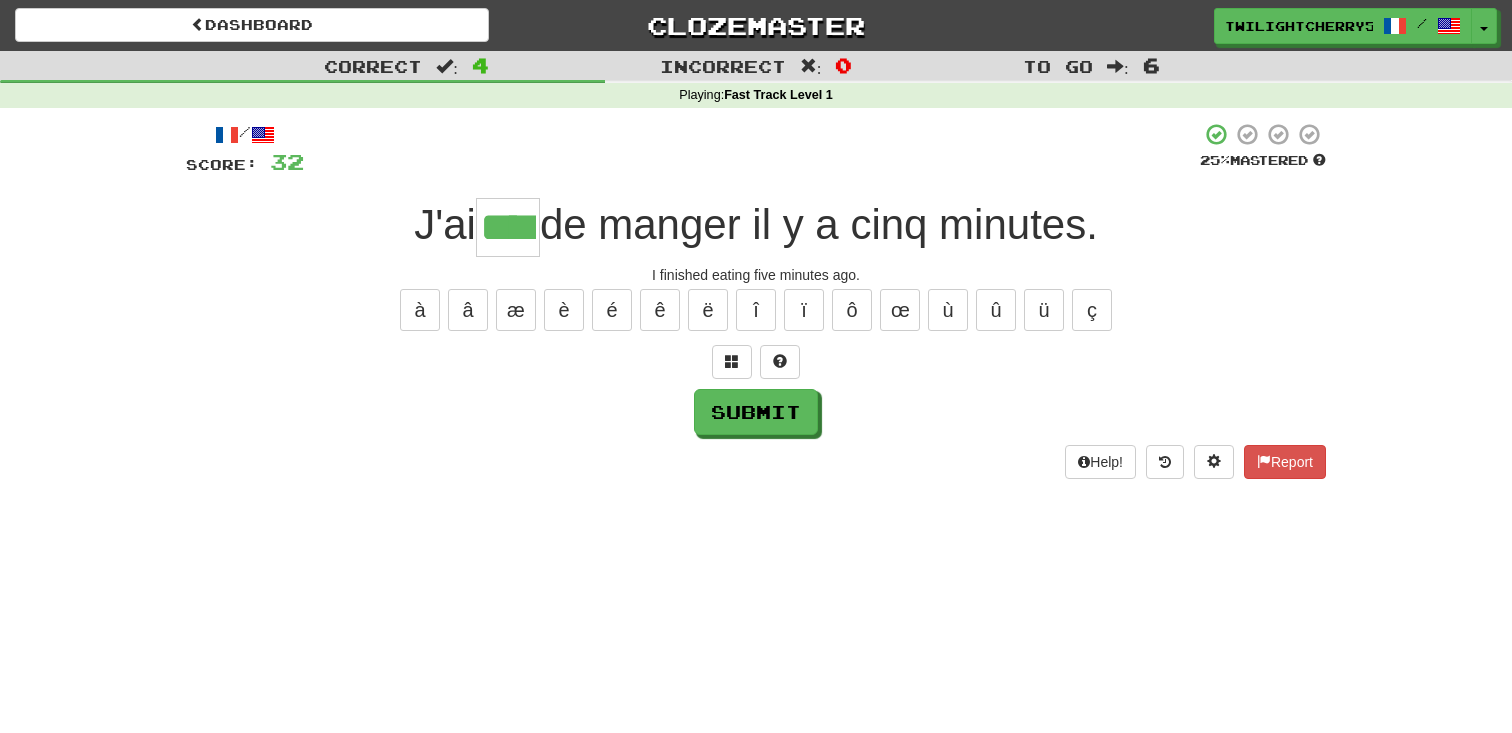 type on "****" 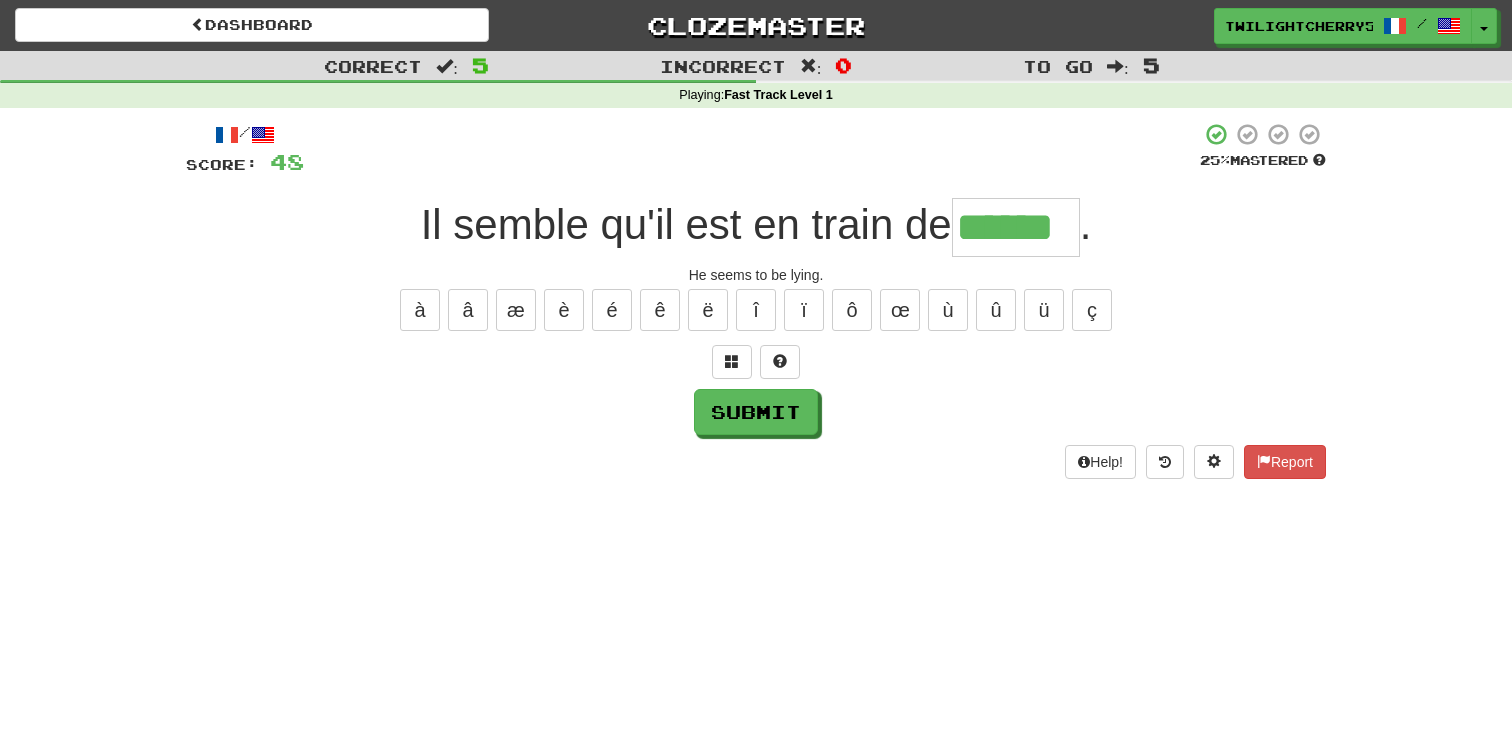 type on "******" 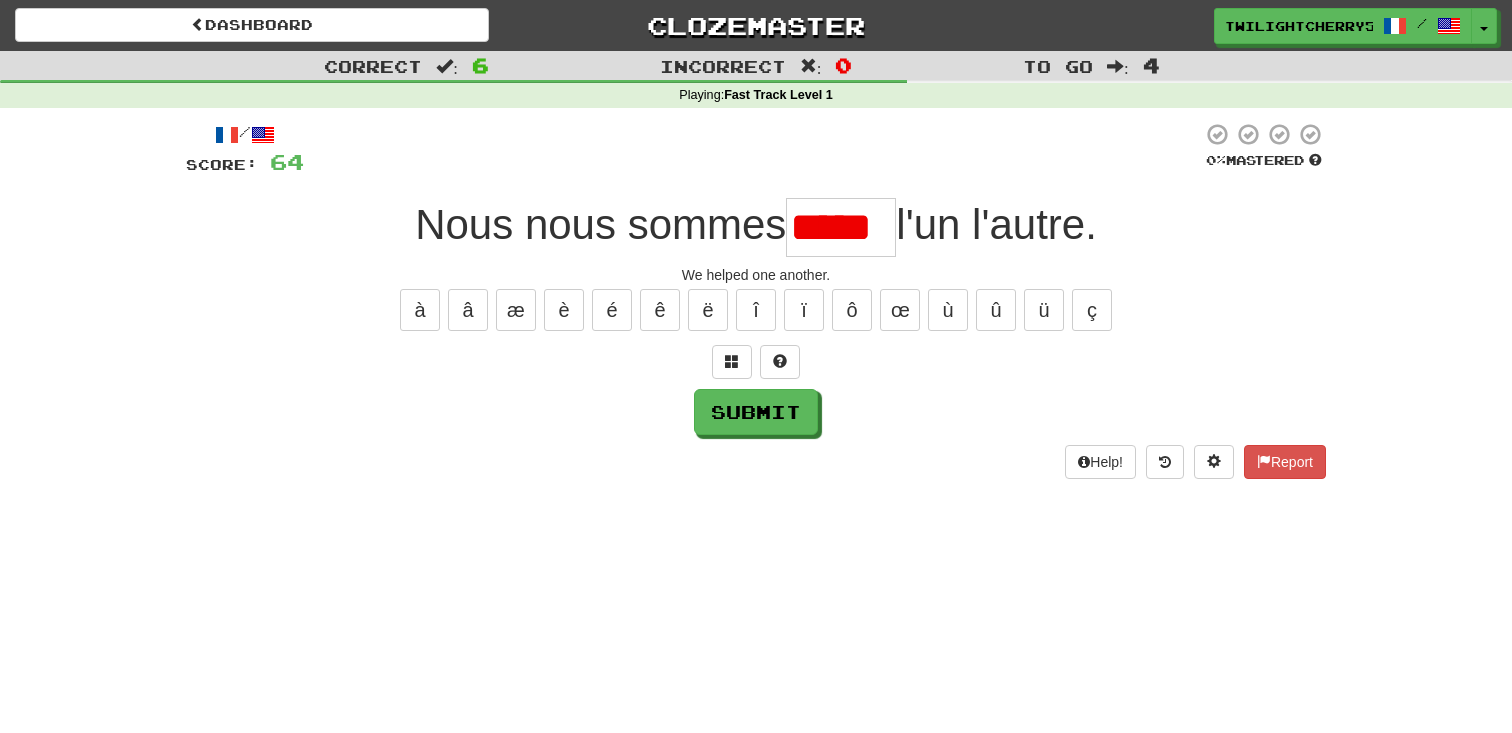 scroll, scrollTop: 0, scrollLeft: 23, axis: horizontal 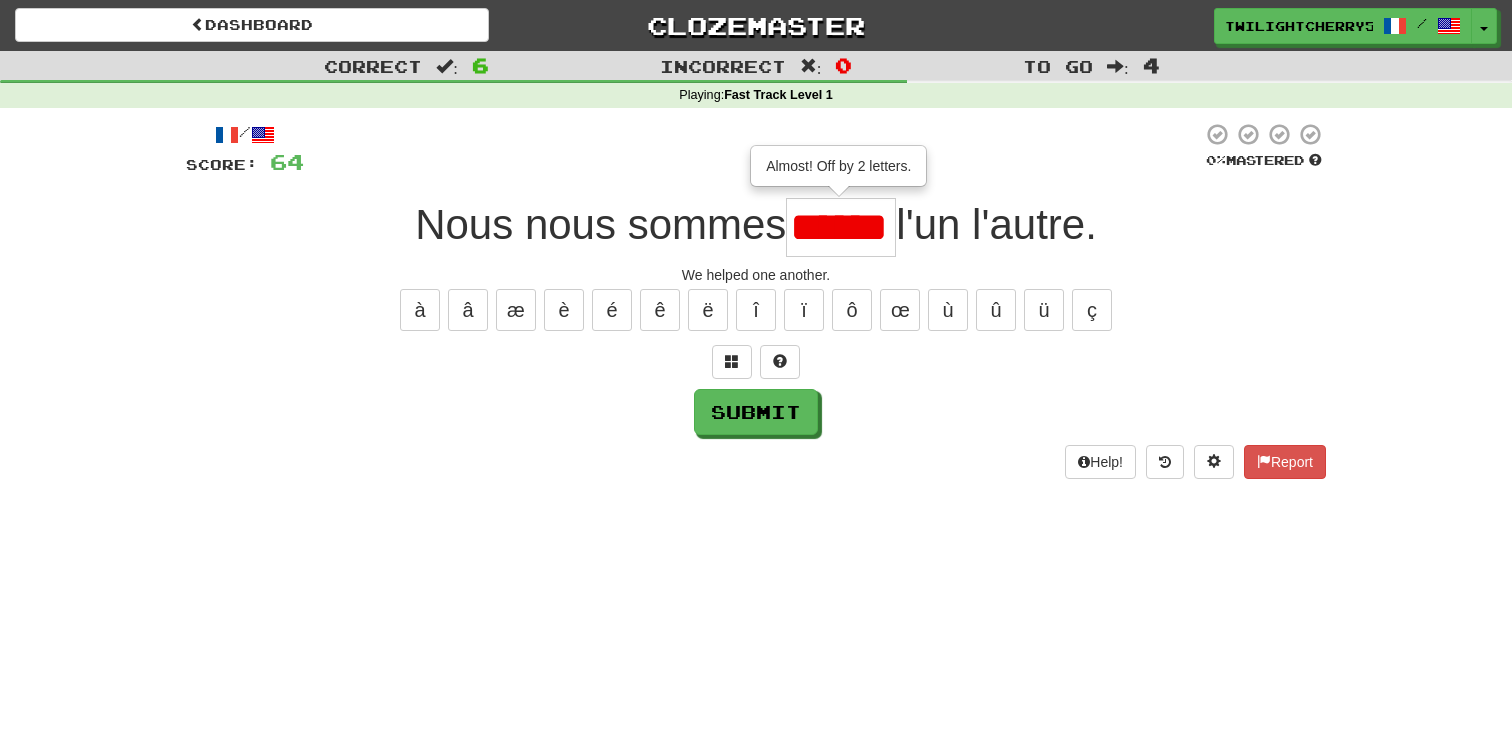 type on "*****" 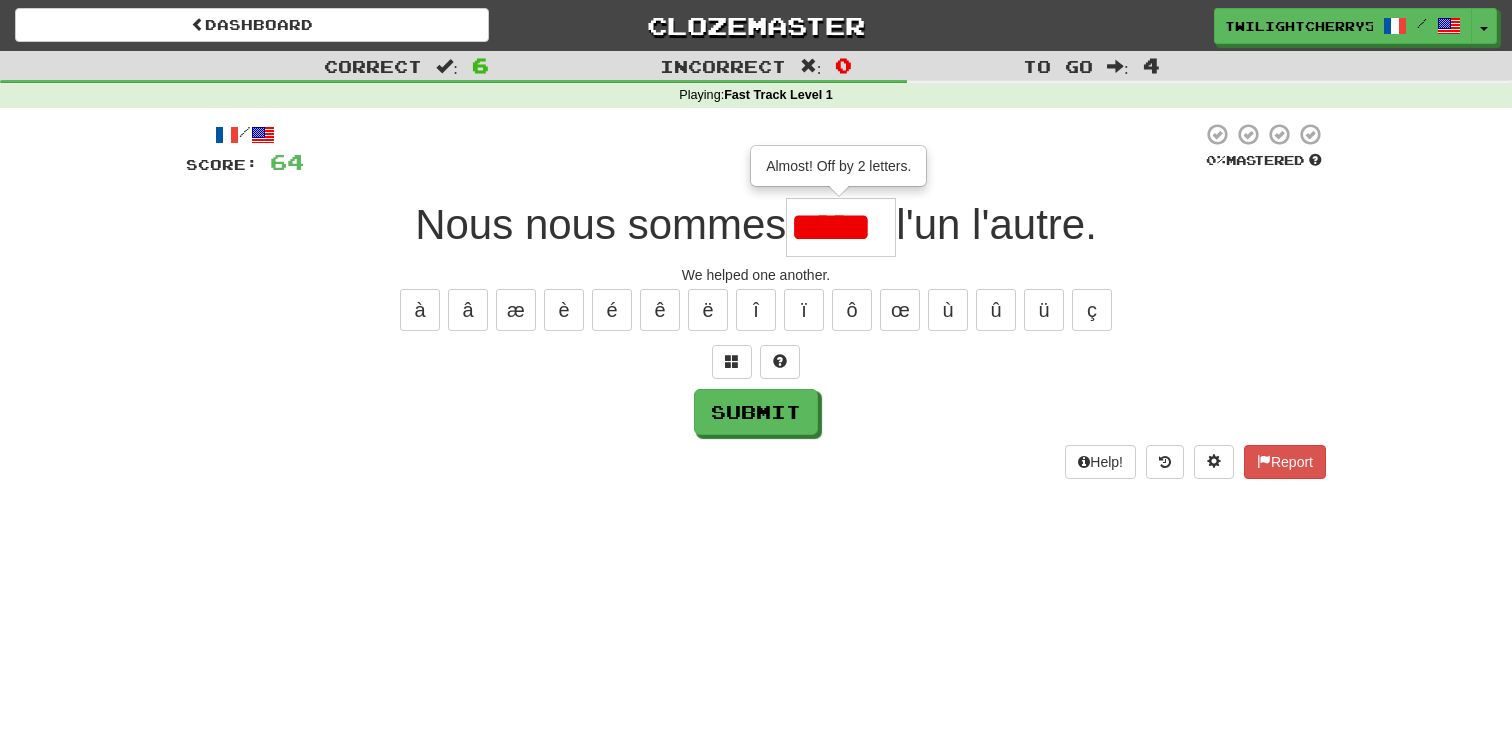 scroll, scrollTop: 0, scrollLeft: 0, axis: both 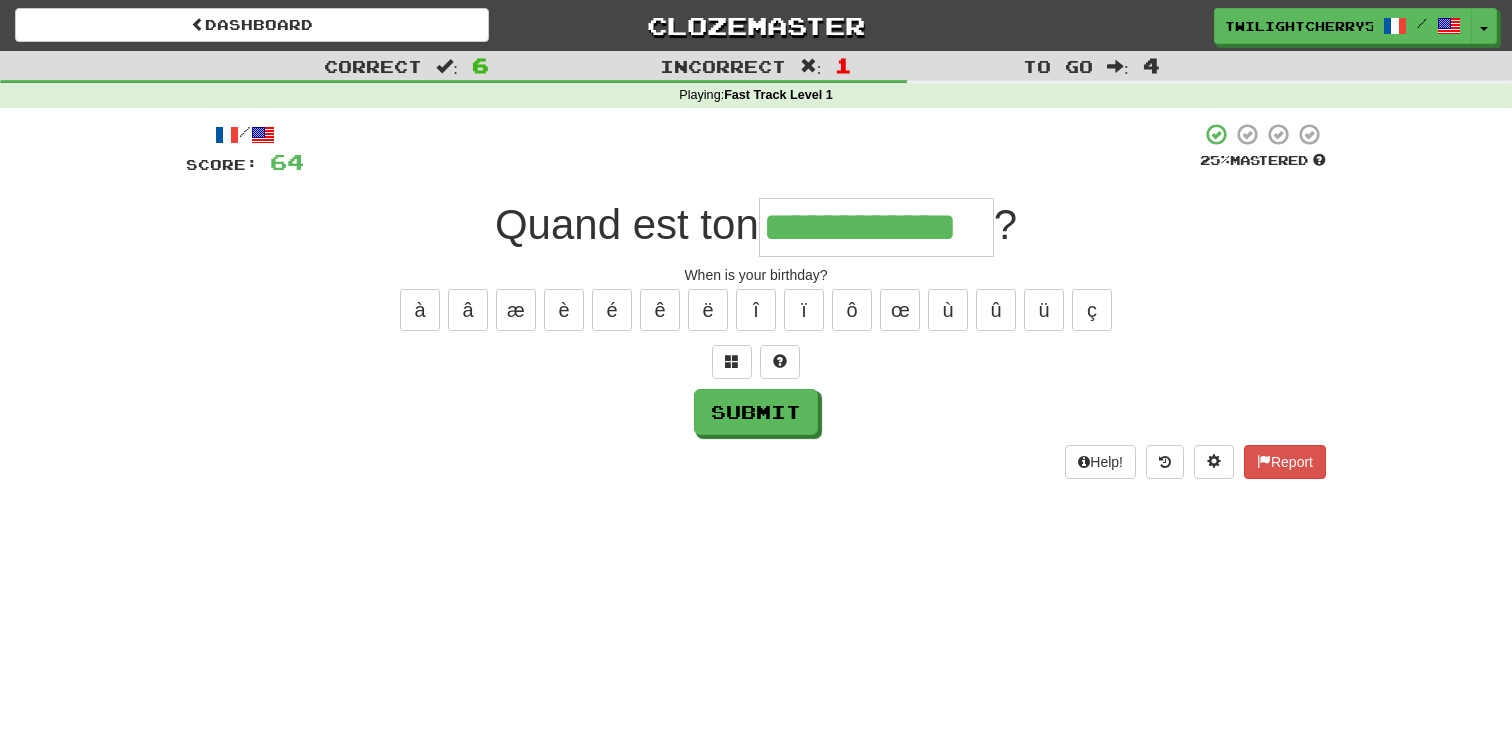 type on "**********" 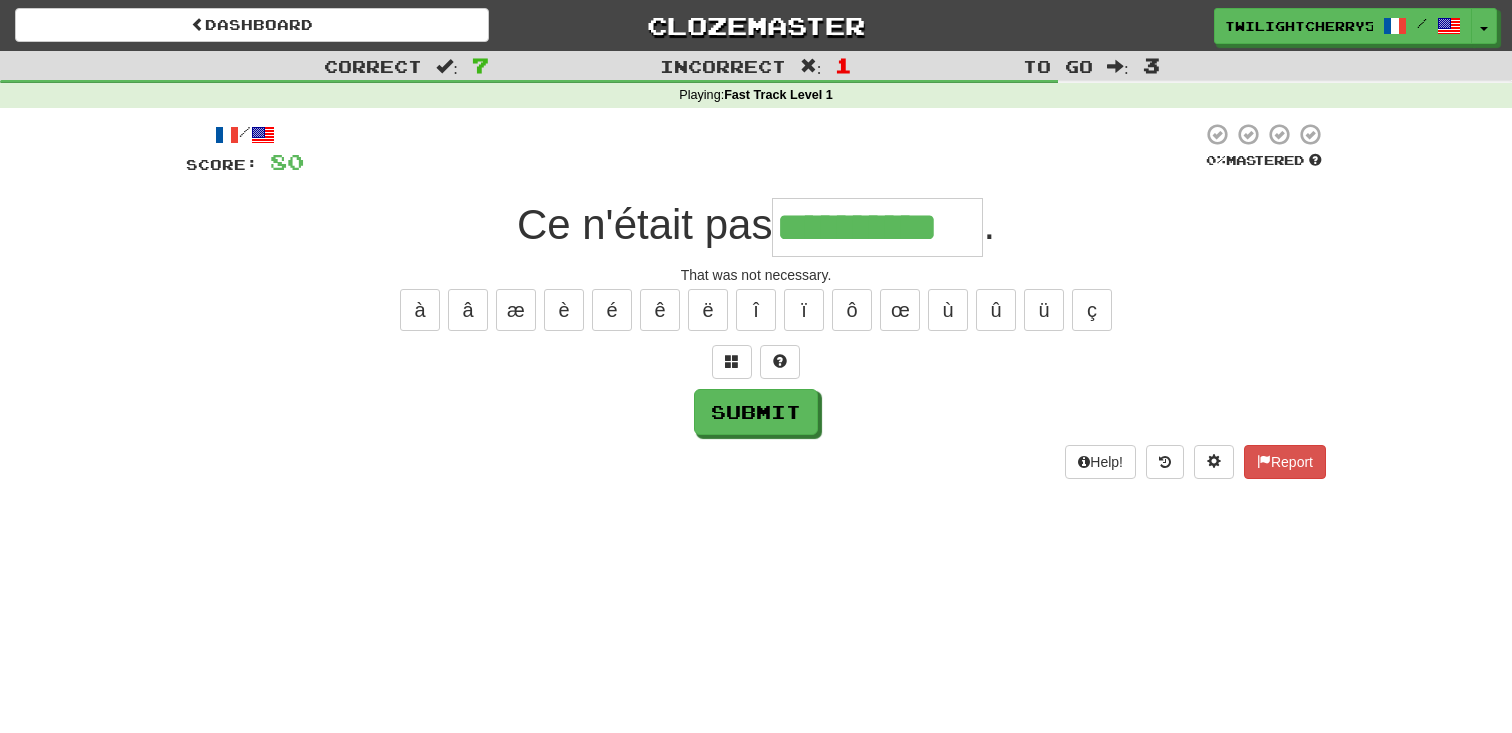 type on "**********" 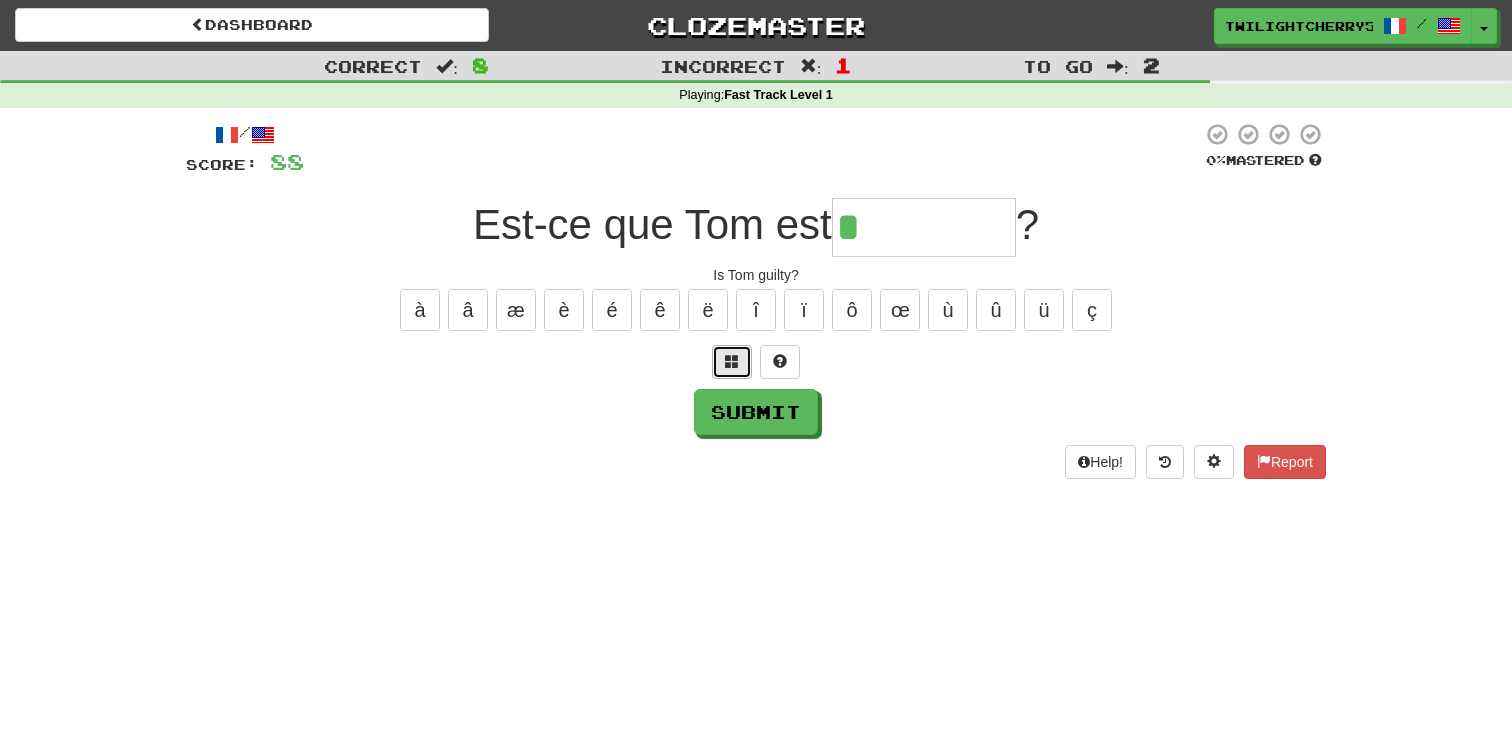 click at bounding box center (732, 361) 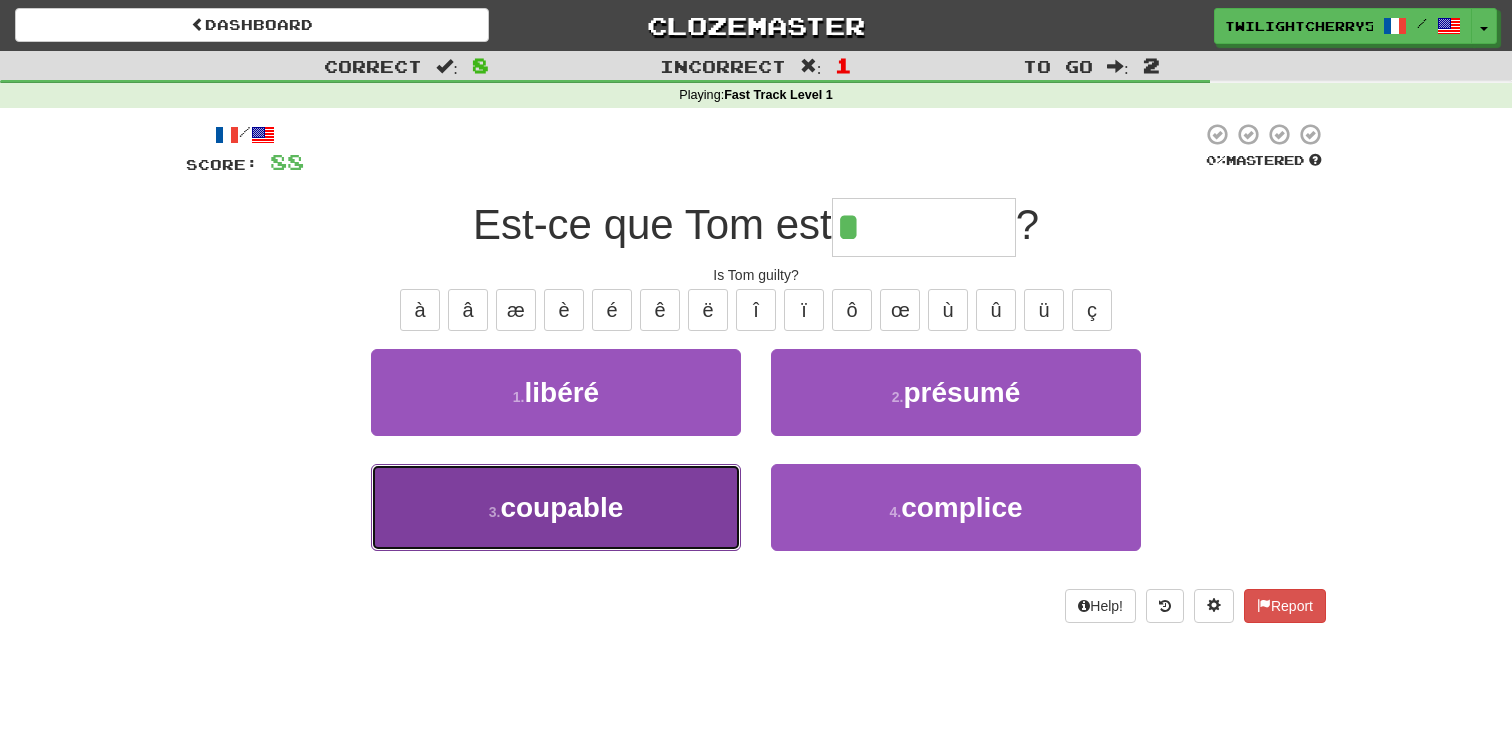 click on "3 .  coupable" at bounding box center (556, 507) 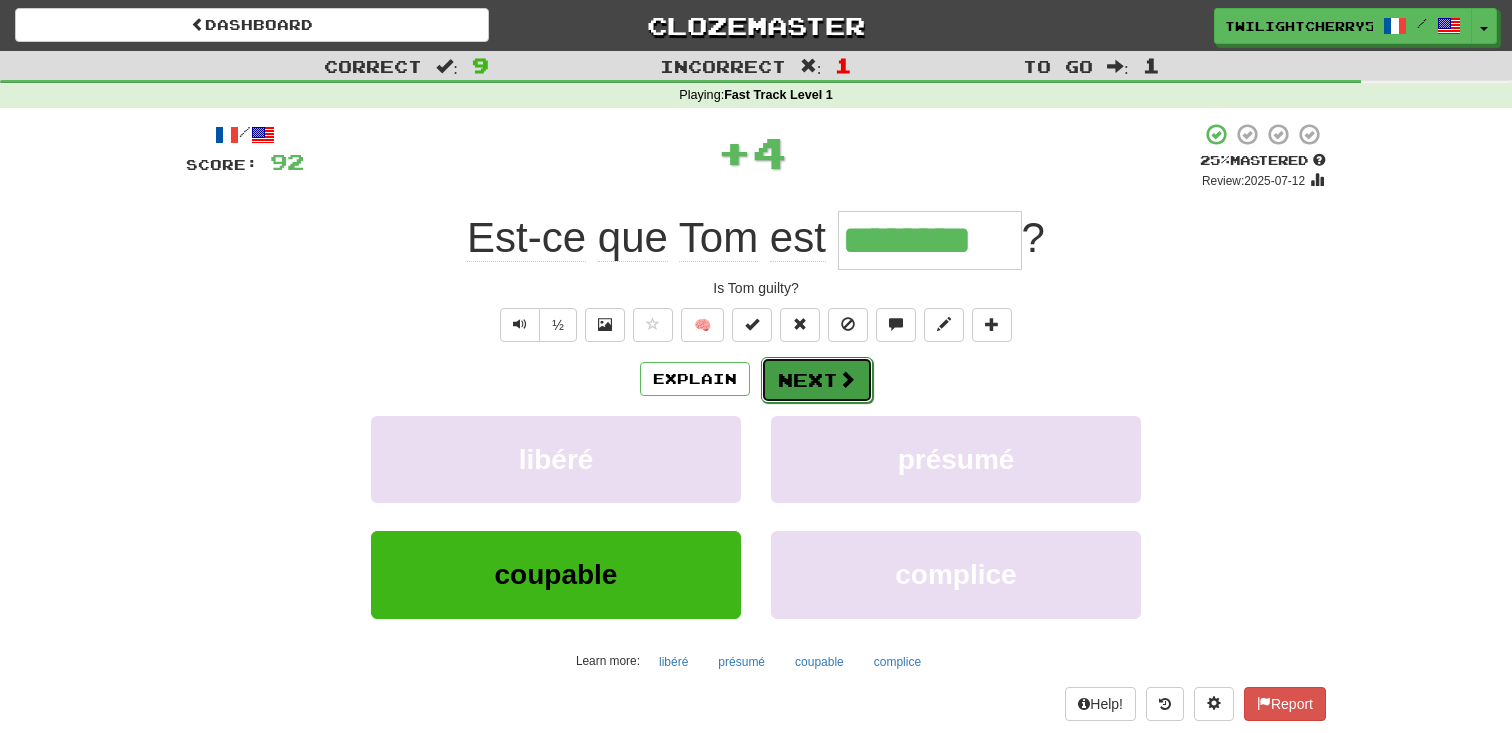 click on "Next" at bounding box center (817, 380) 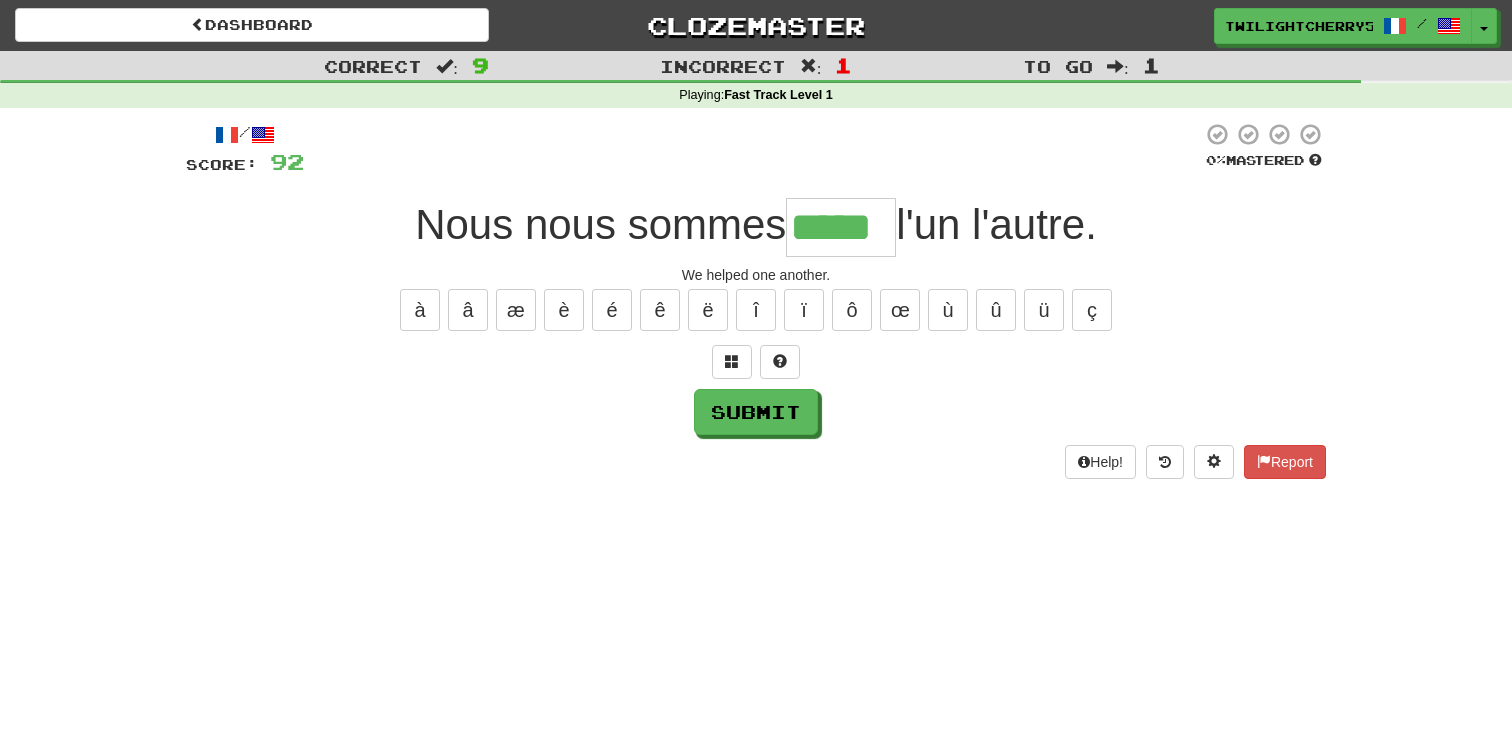 type on "*****" 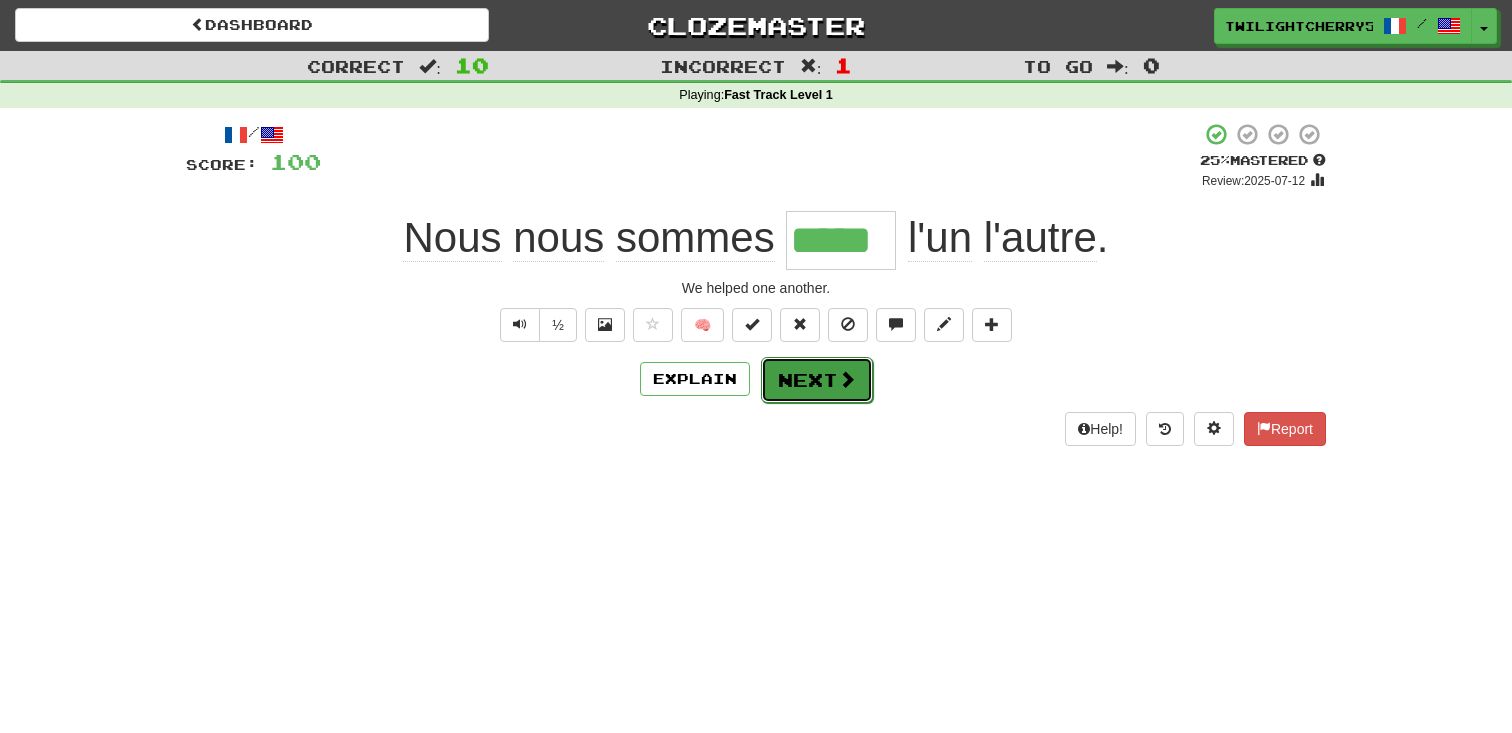 click on "Next" at bounding box center [817, 380] 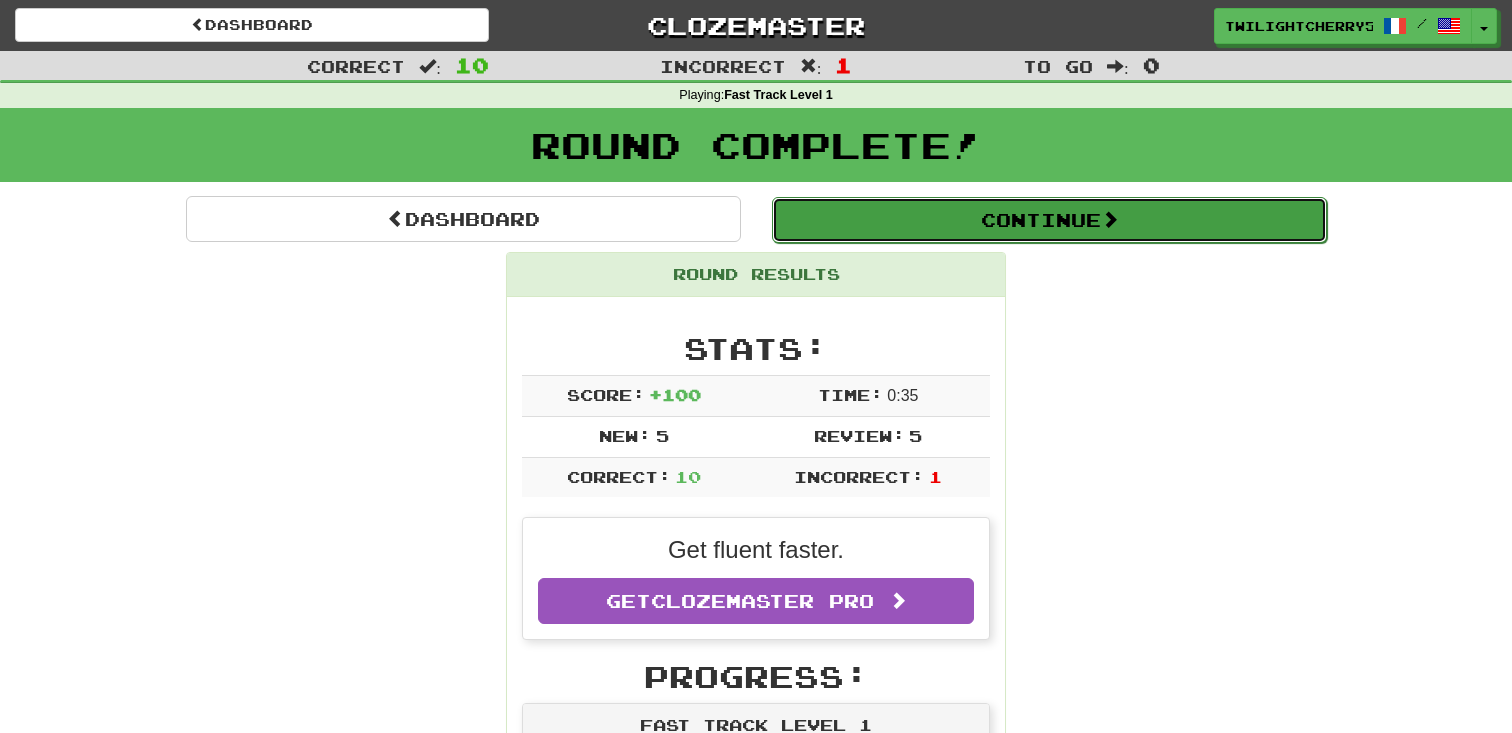 click on "Continue" at bounding box center (1049, 220) 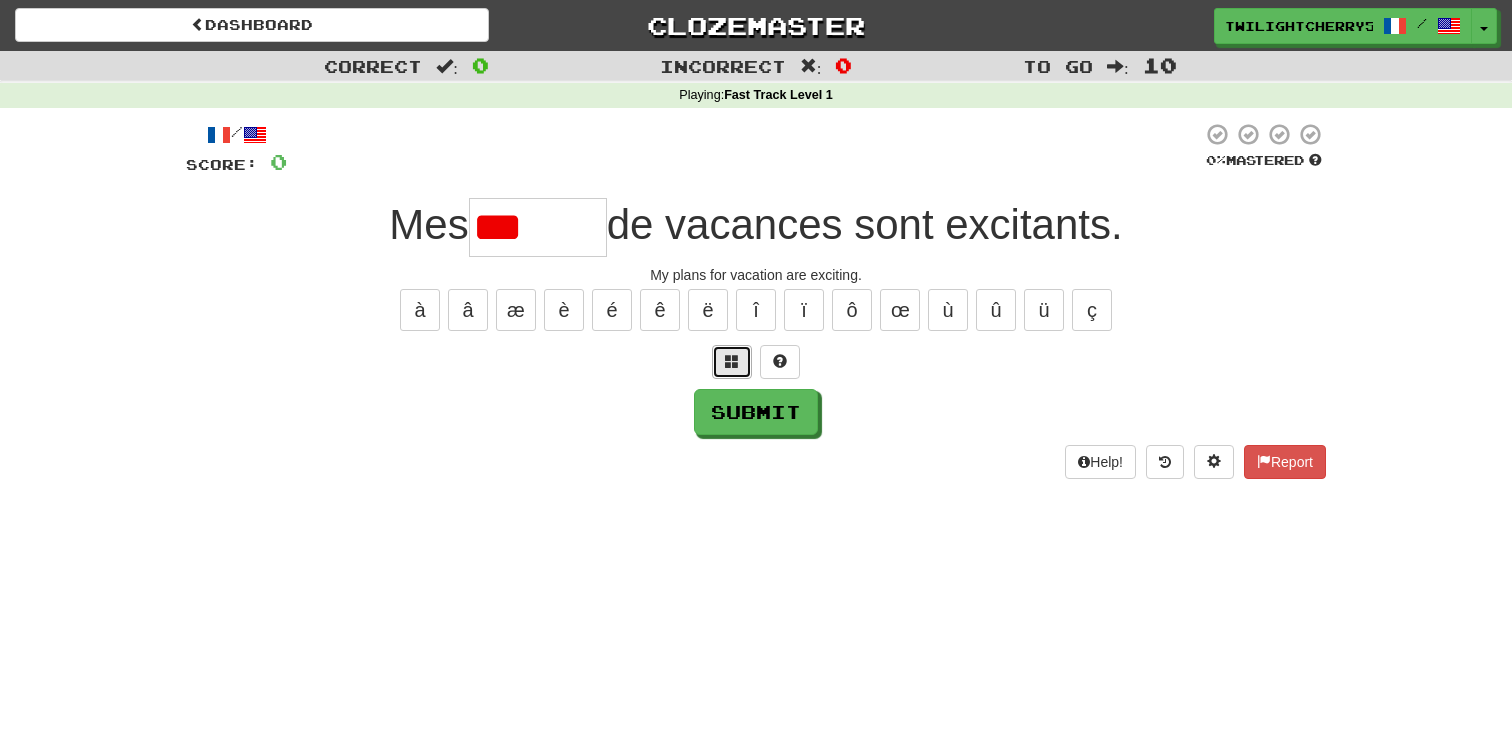 click at bounding box center [732, 362] 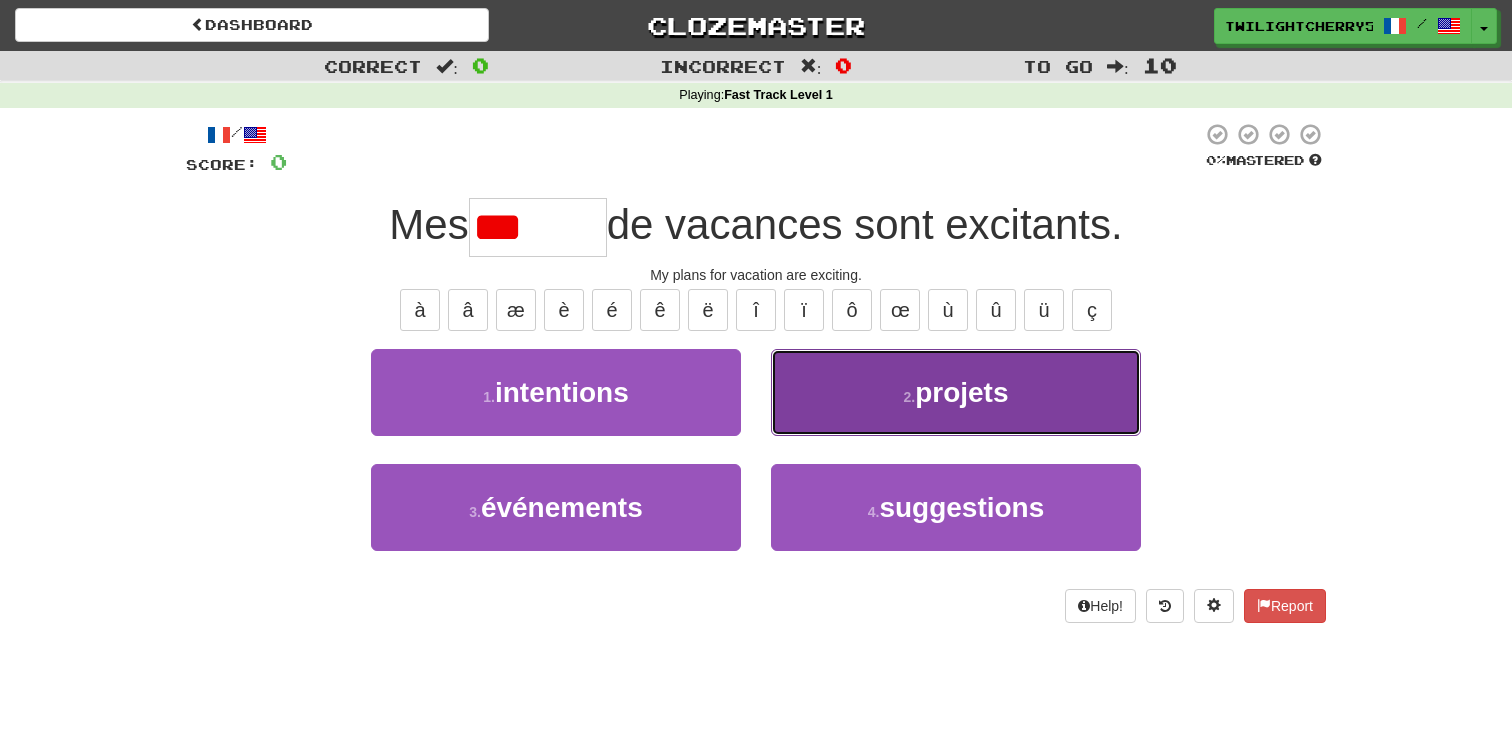 click on "2 .  projets" at bounding box center [956, 392] 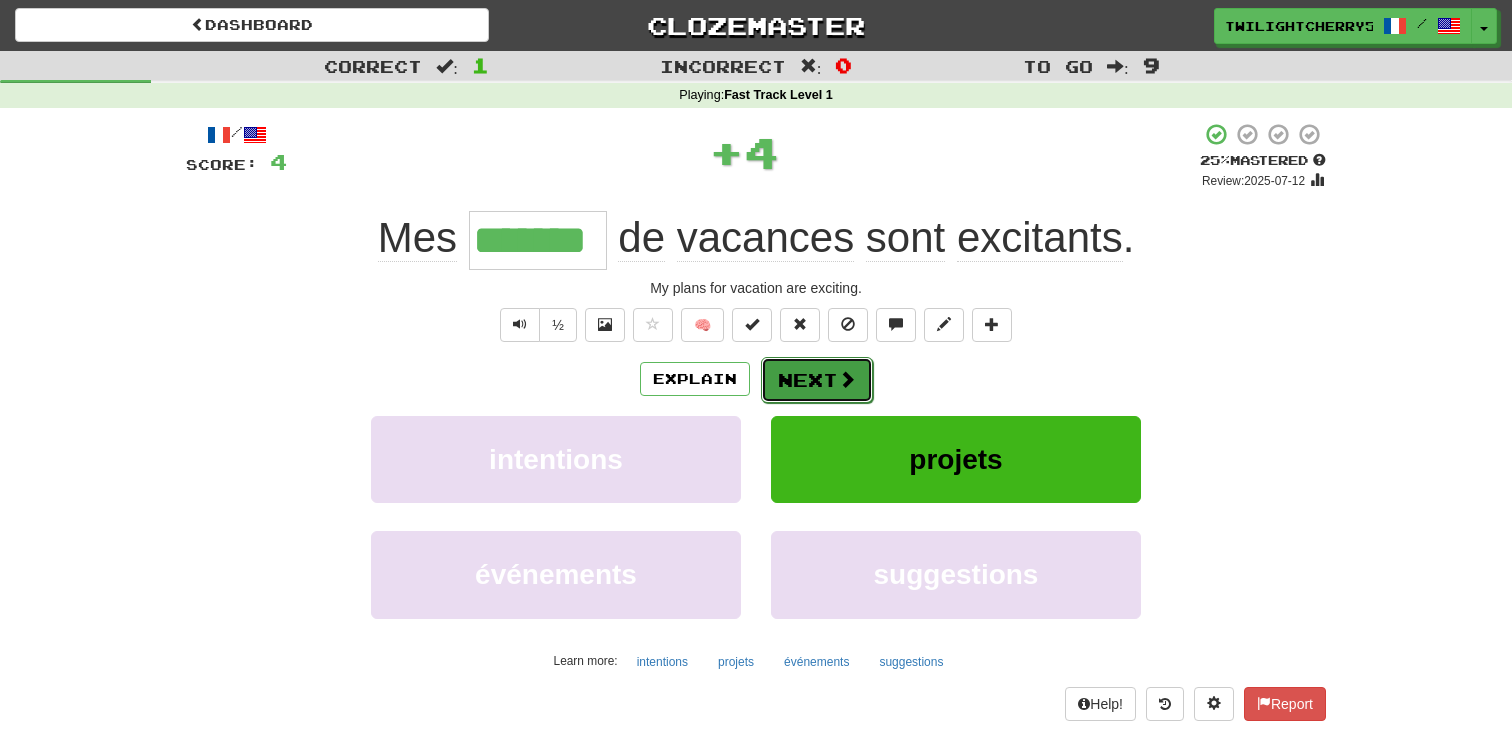 click on "Next" at bounding box center (817, 380) 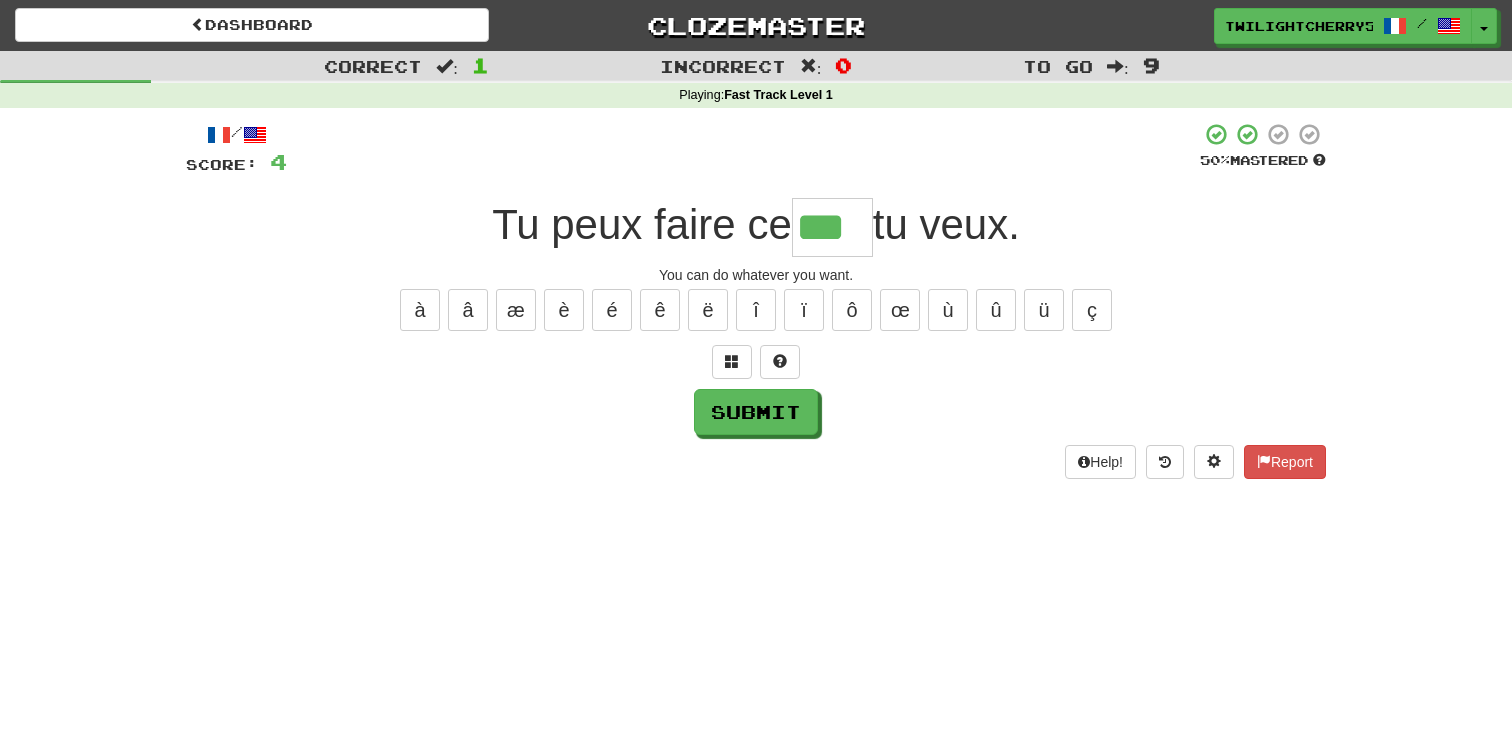 type on "***" 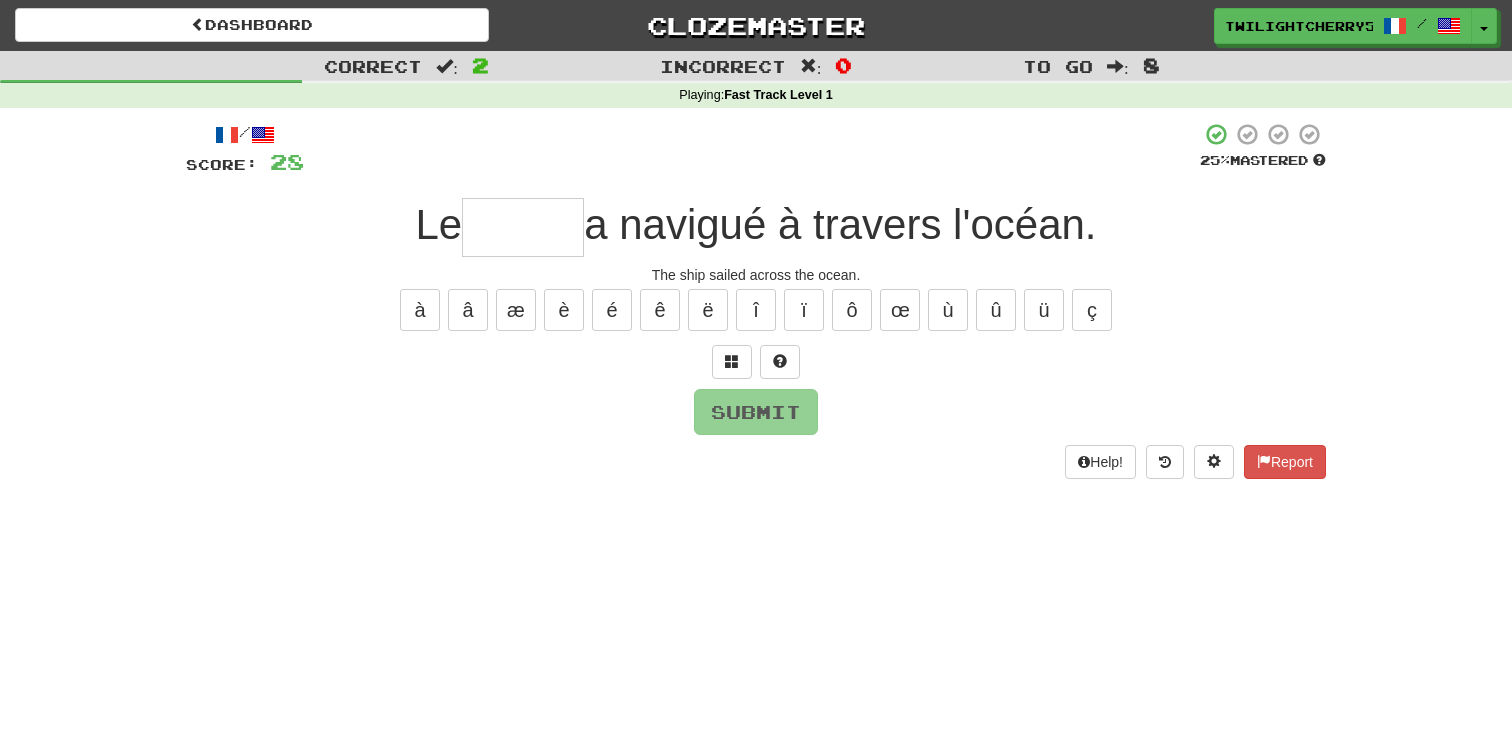 type on "*" 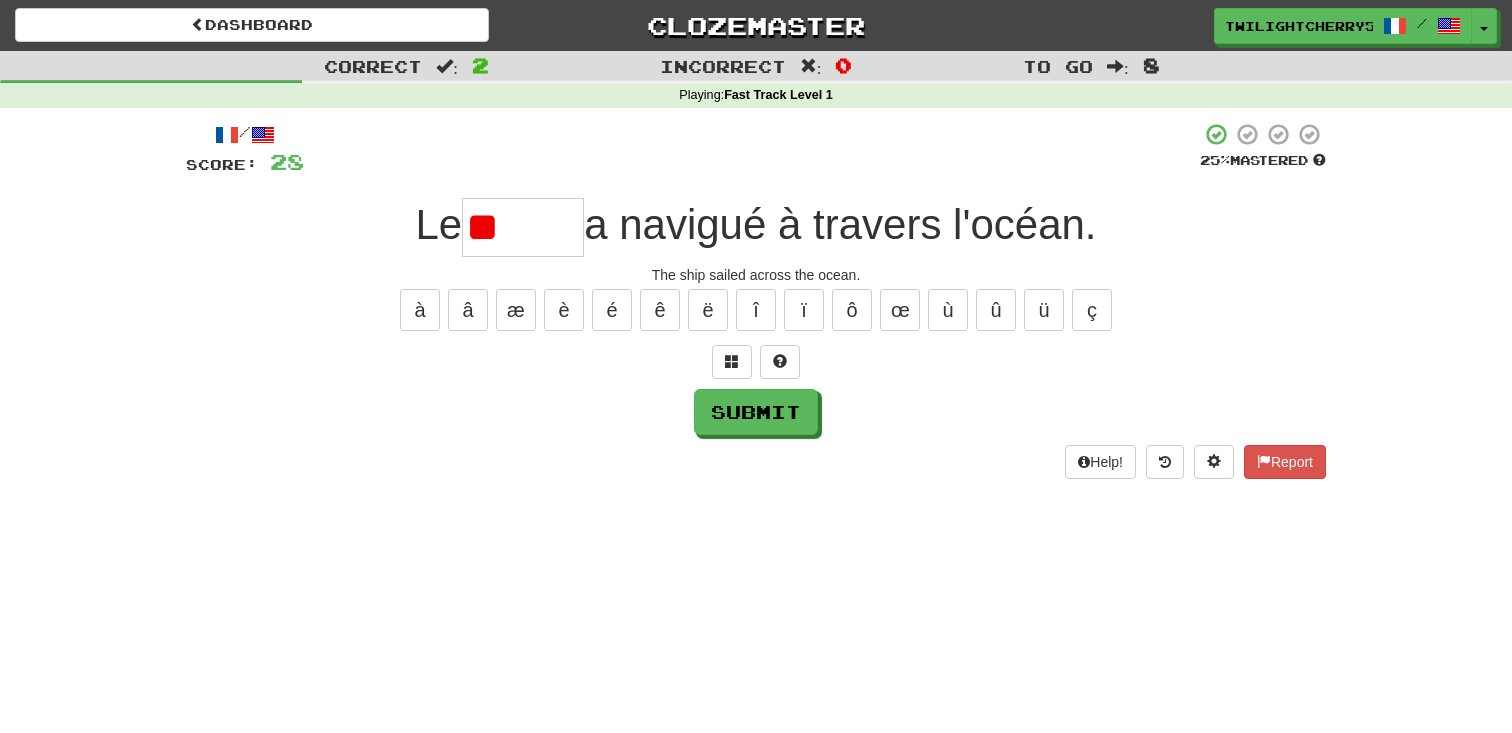 type on "*" 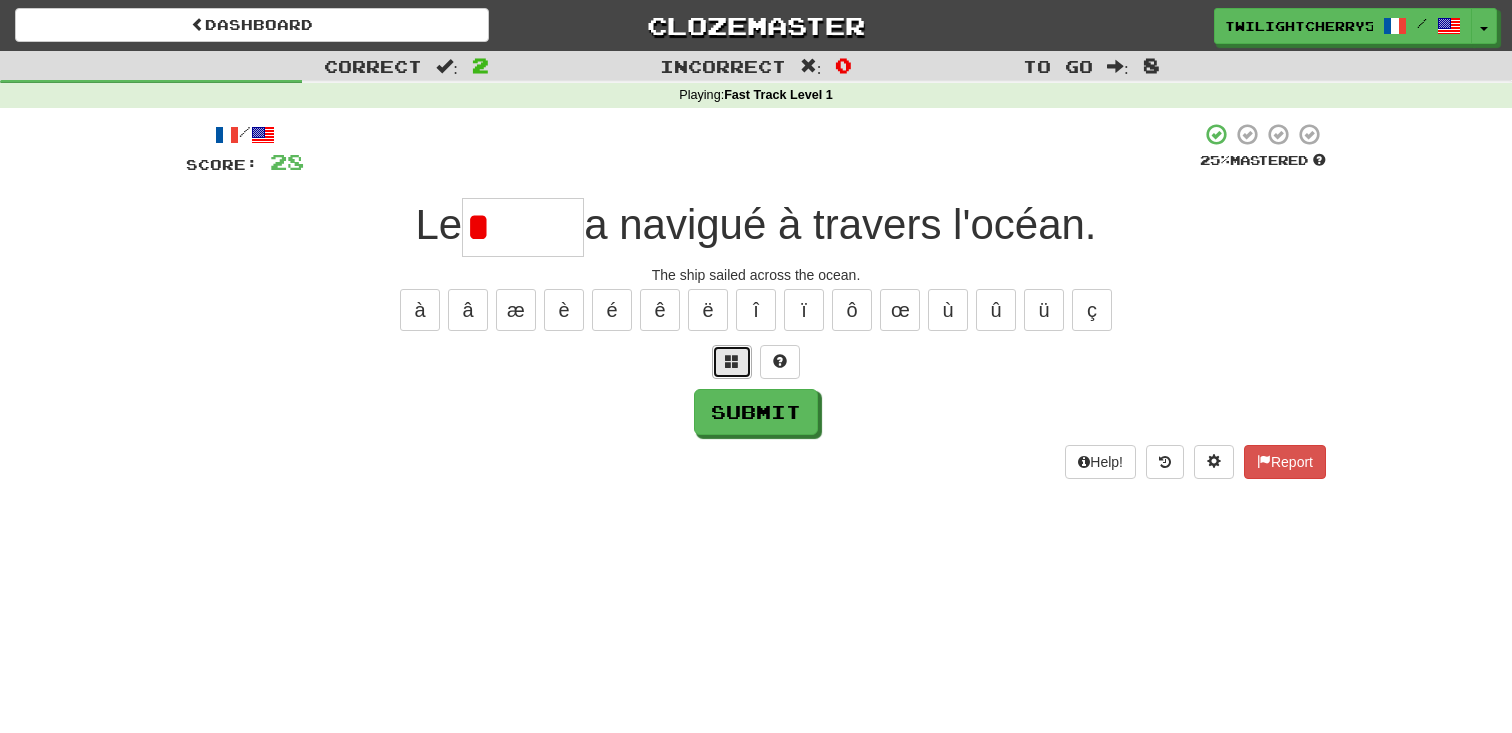click at bounding box center (732, 361) 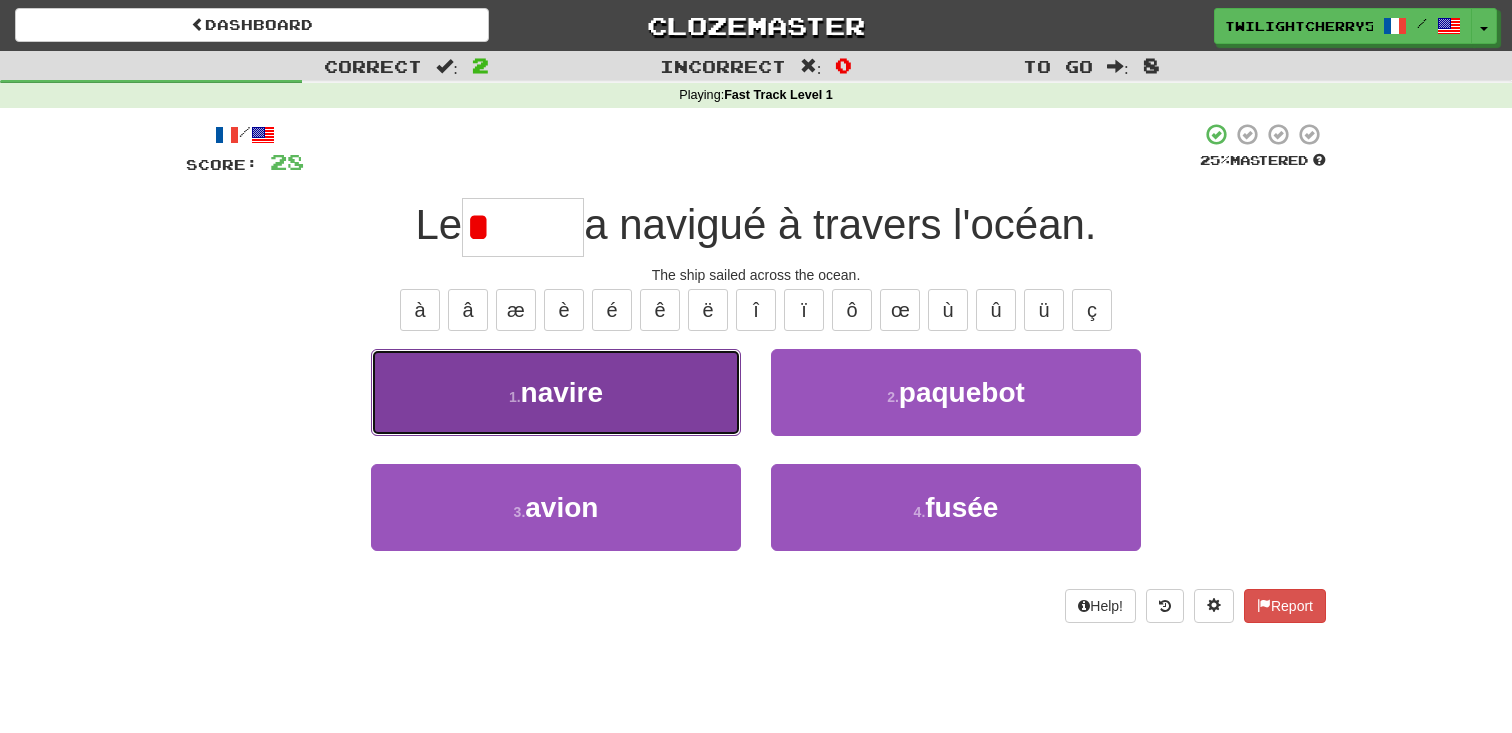 click on "1 .  navire" at bounding box center [556, 392] 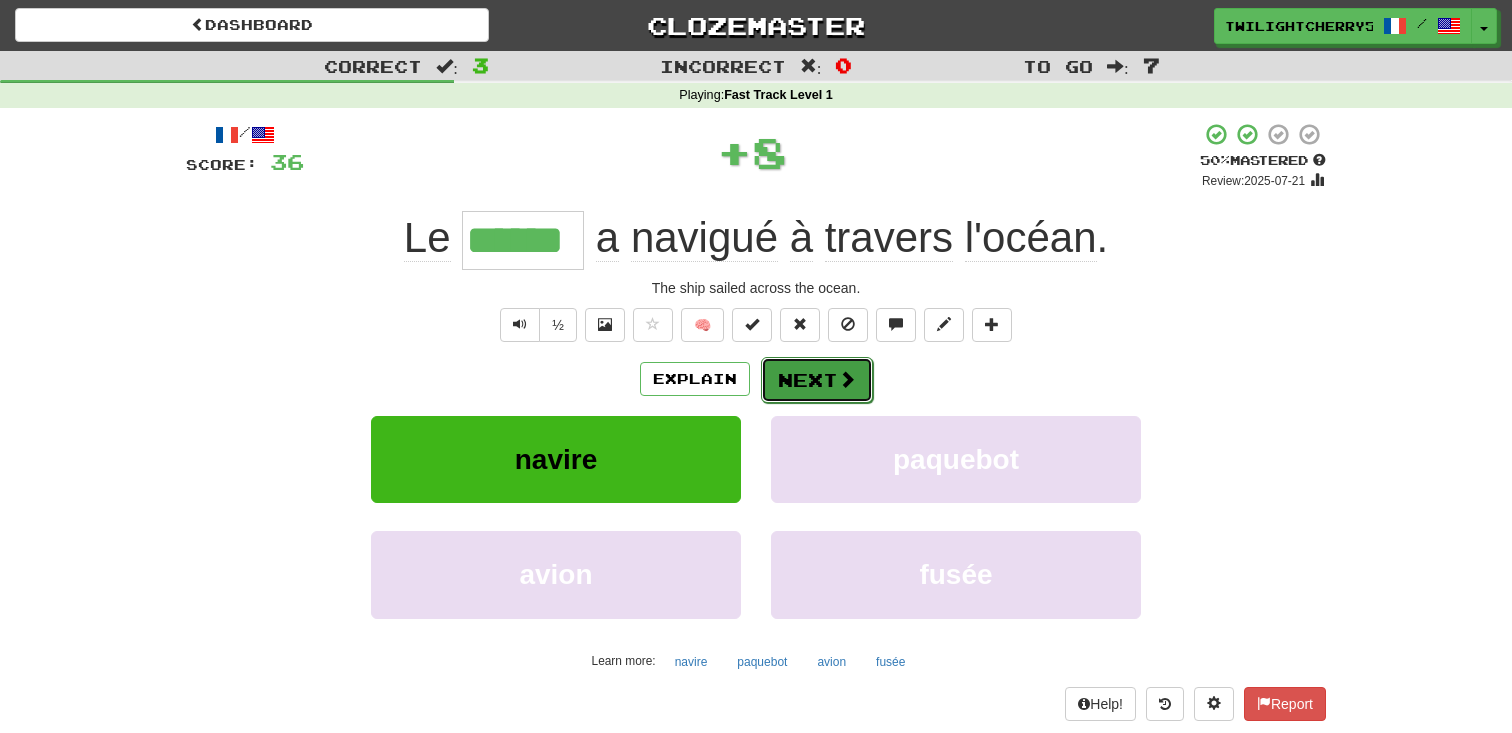 click on "Next" at bounding box center (817, 380) 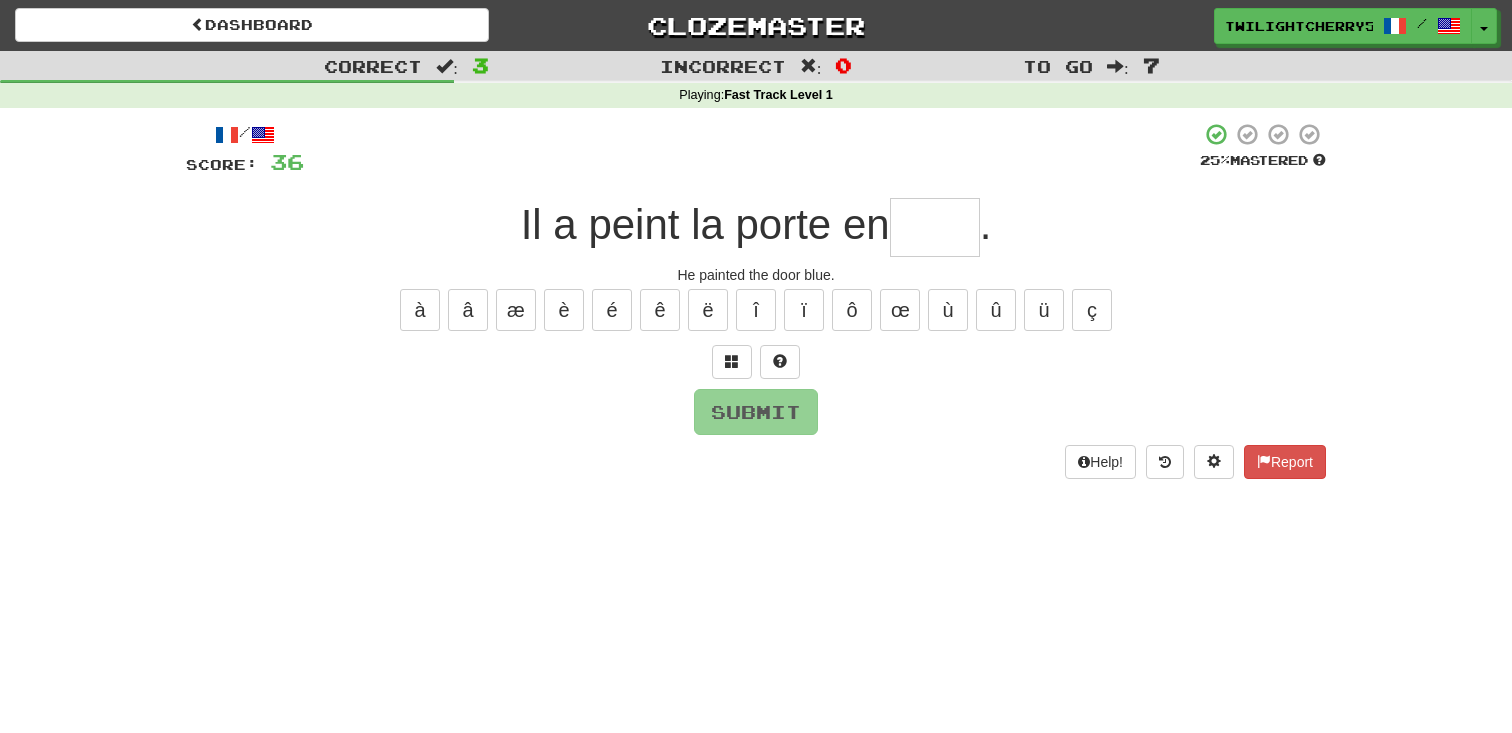 type on "*" 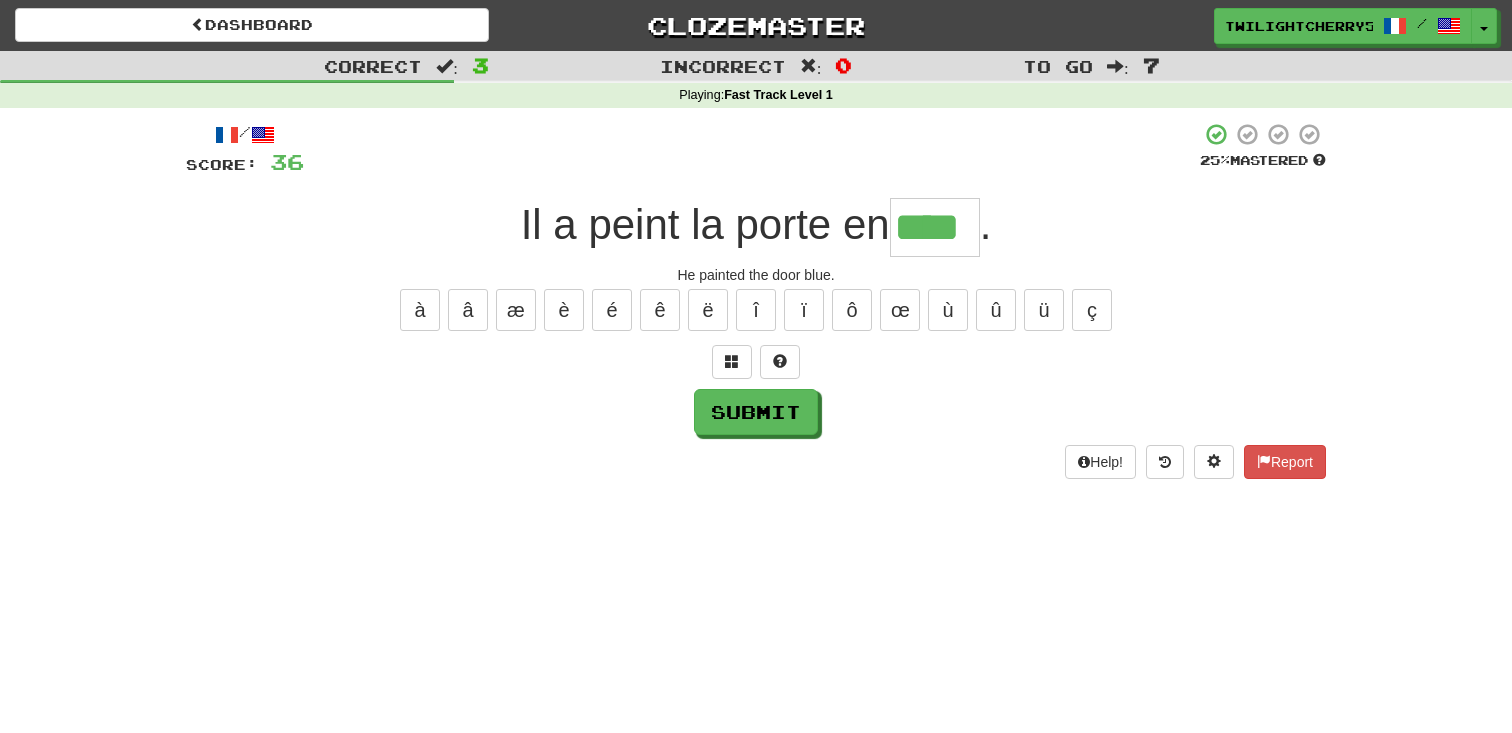 type on "****" 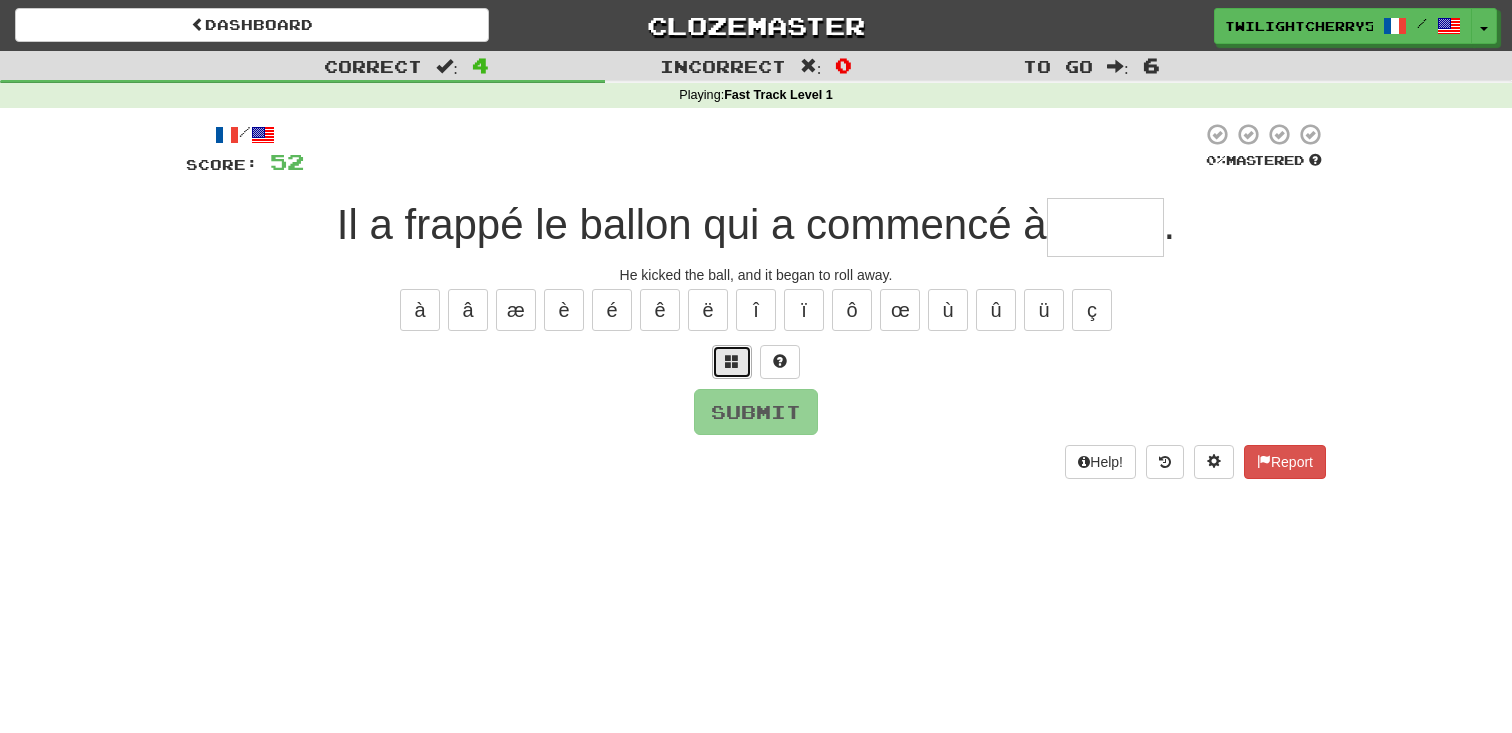 click at bounding box center (732, 361) 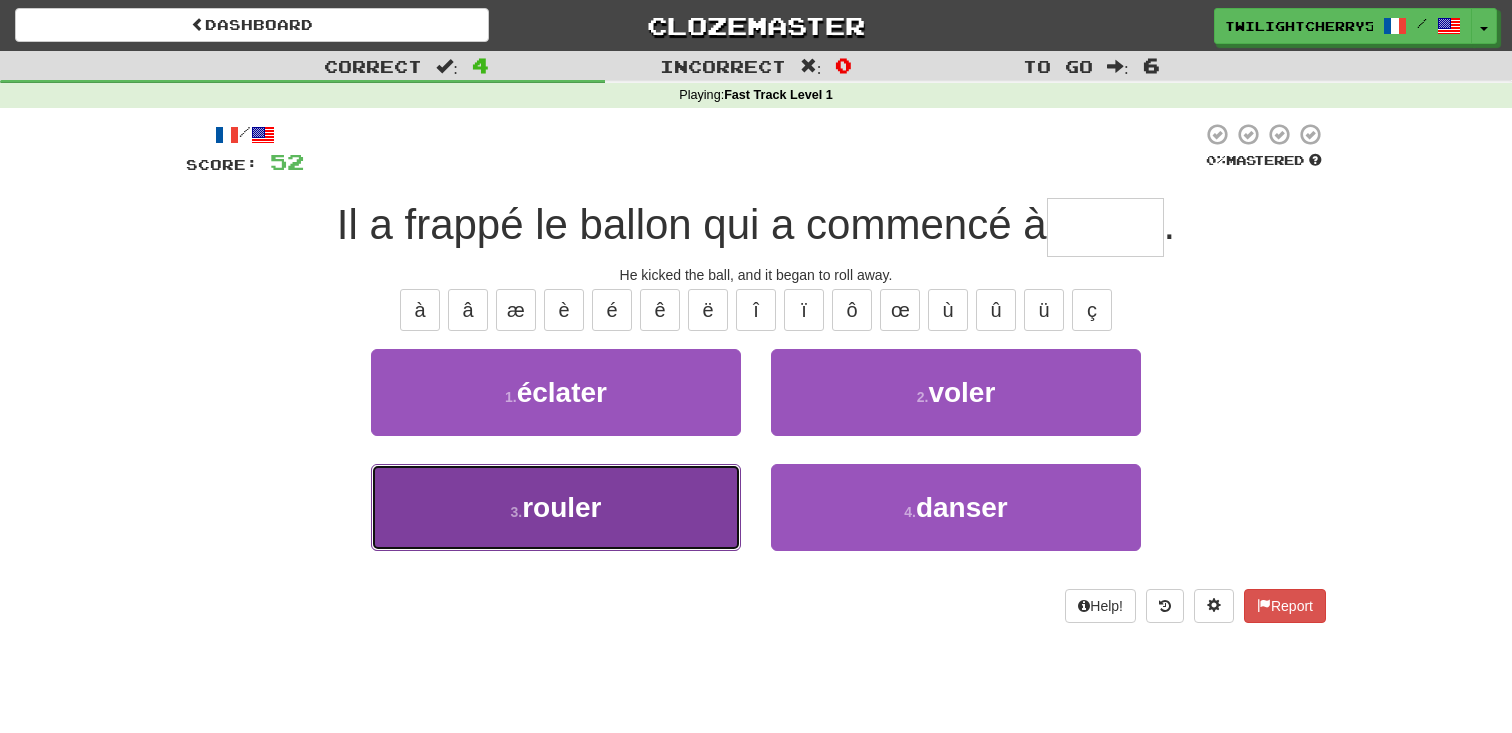 click on "3 .  rouler" at bounding box center [556, 507] 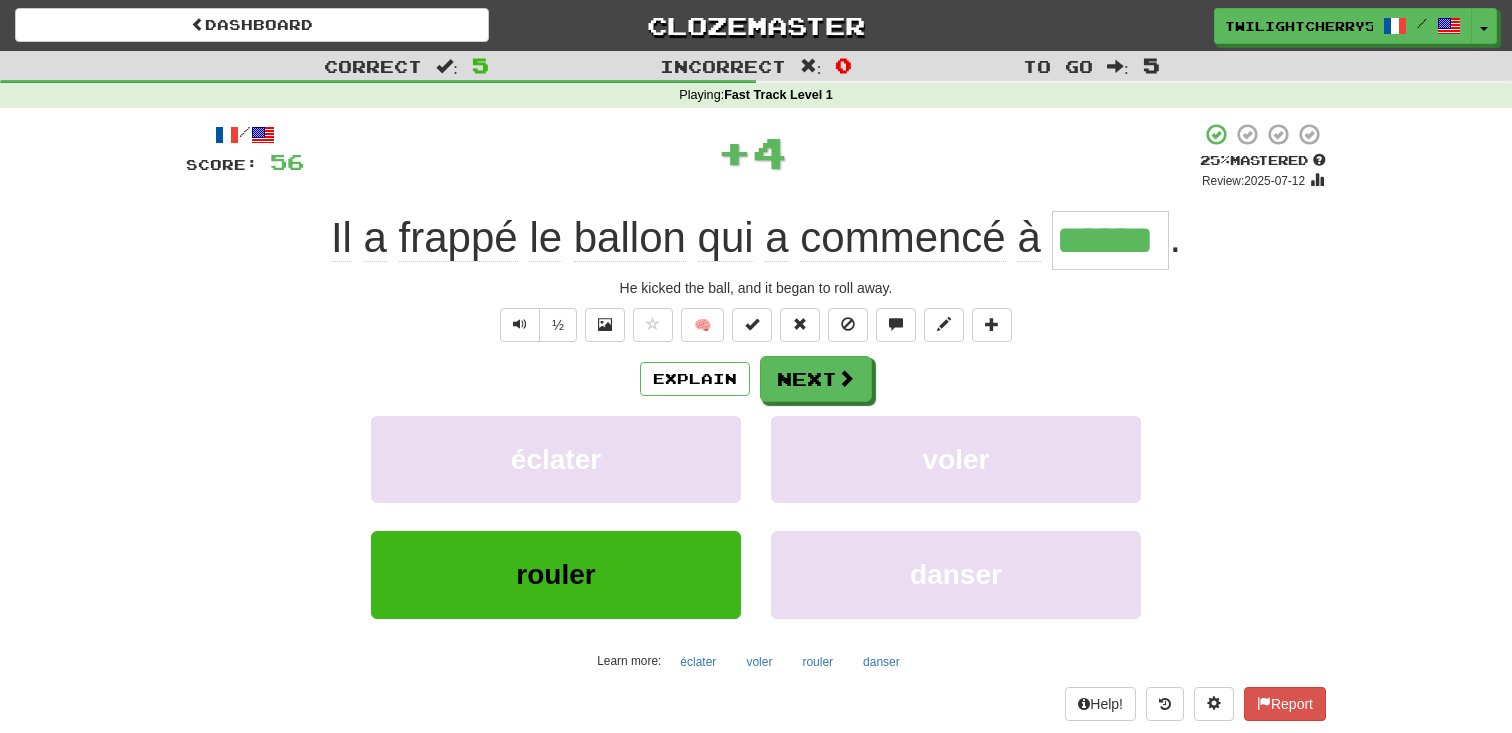 click on "Explain Next éclater voler rouler danser Learn more: éclater voler rouler danser" at bounding box center [756, 516] 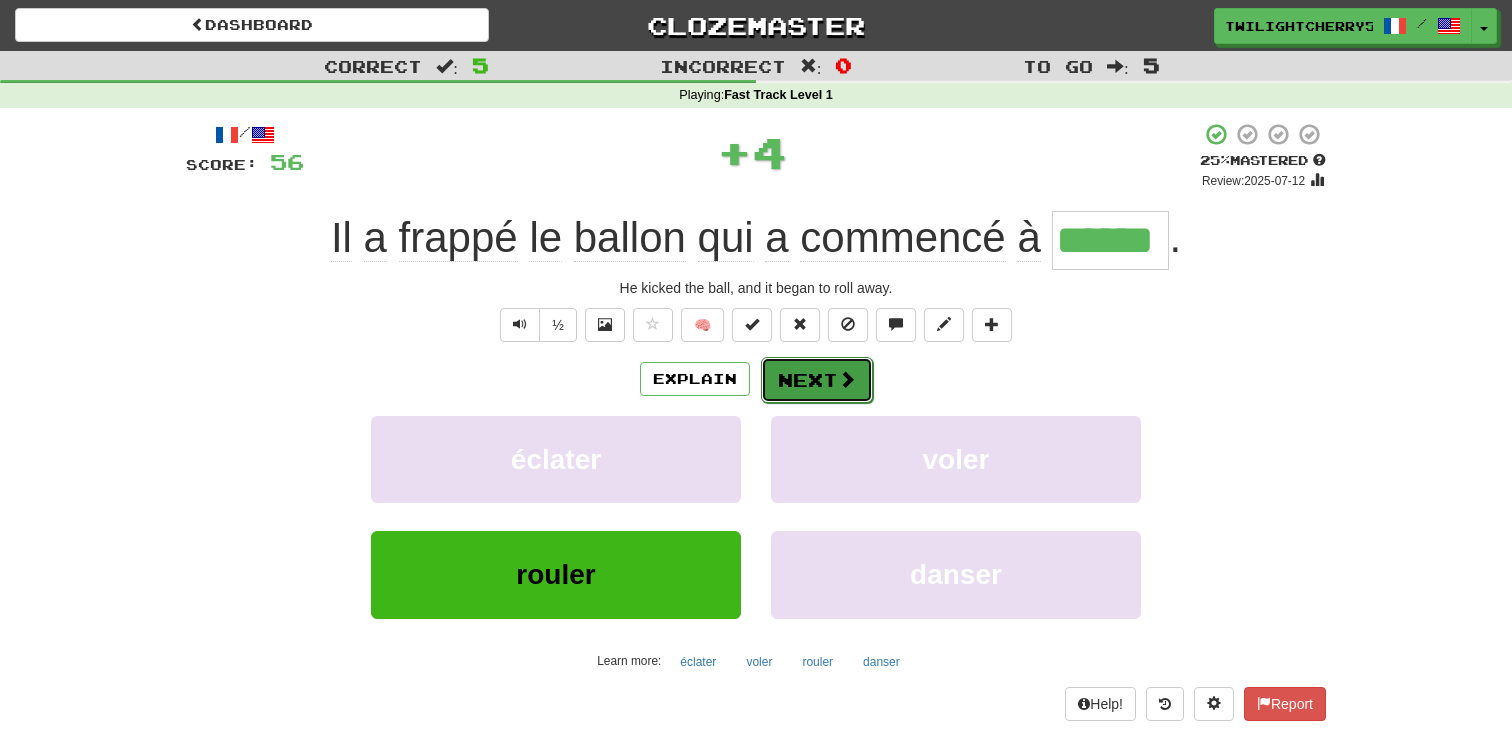 click on "Next" at bounding box center (817, 380) 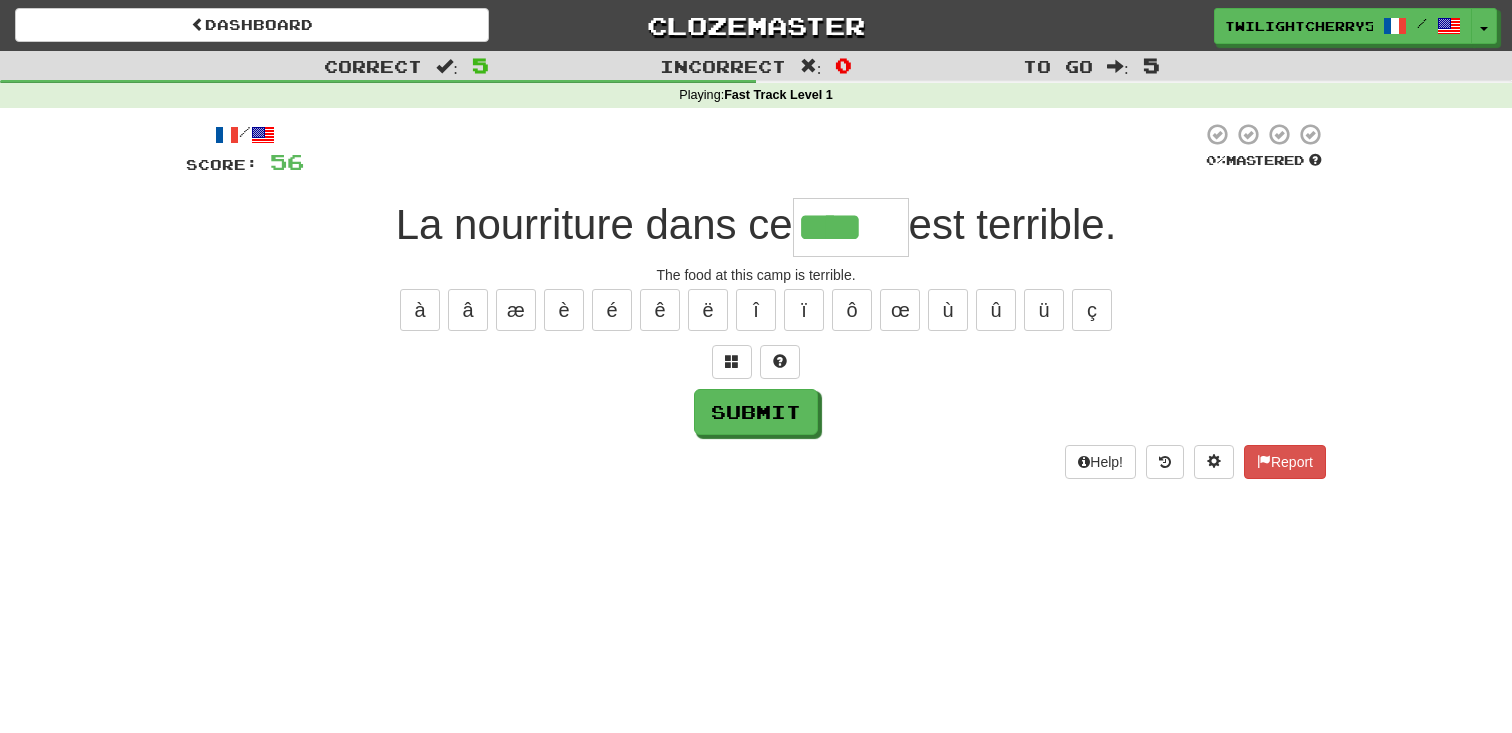 scroll, scrollTop: 0, scrollLeft: 0, axis: both 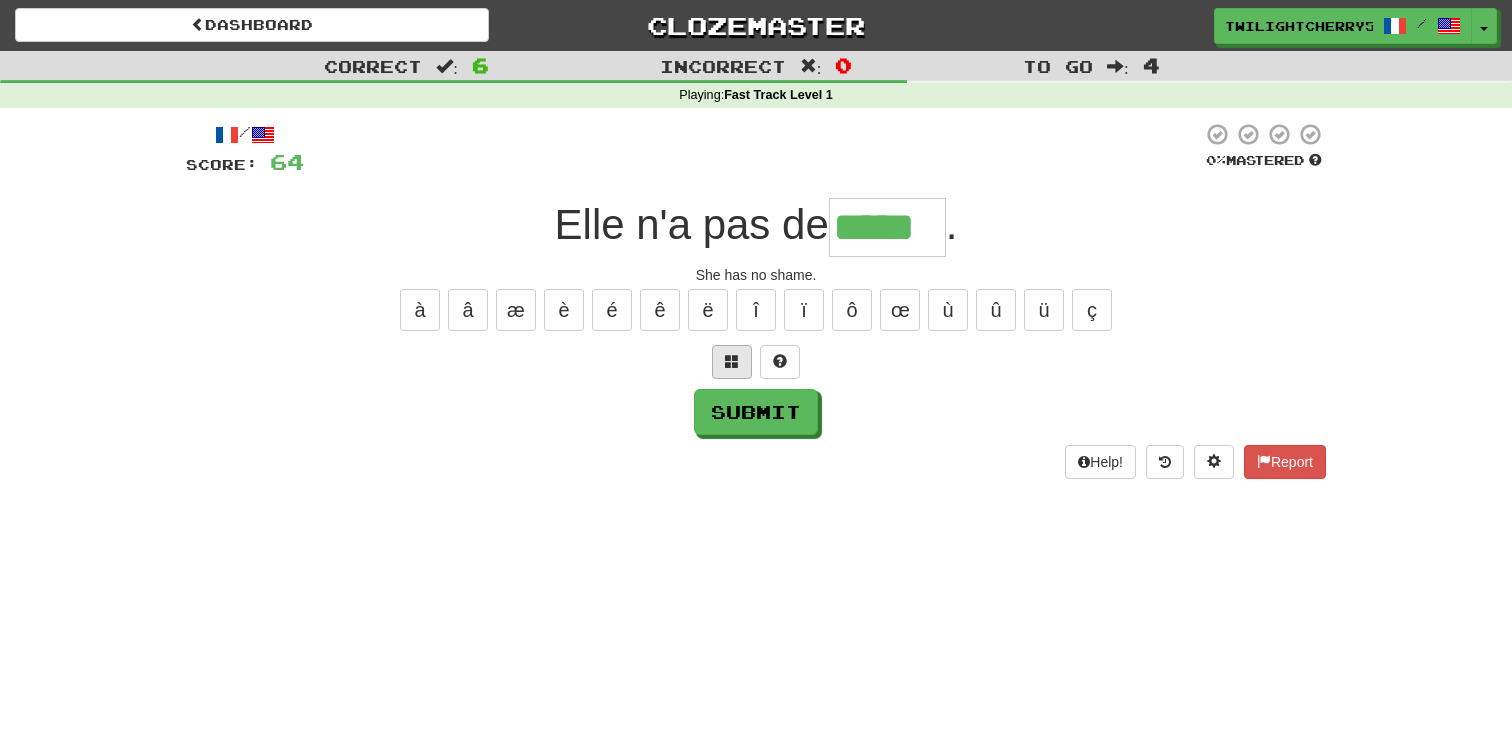 type on "*****" 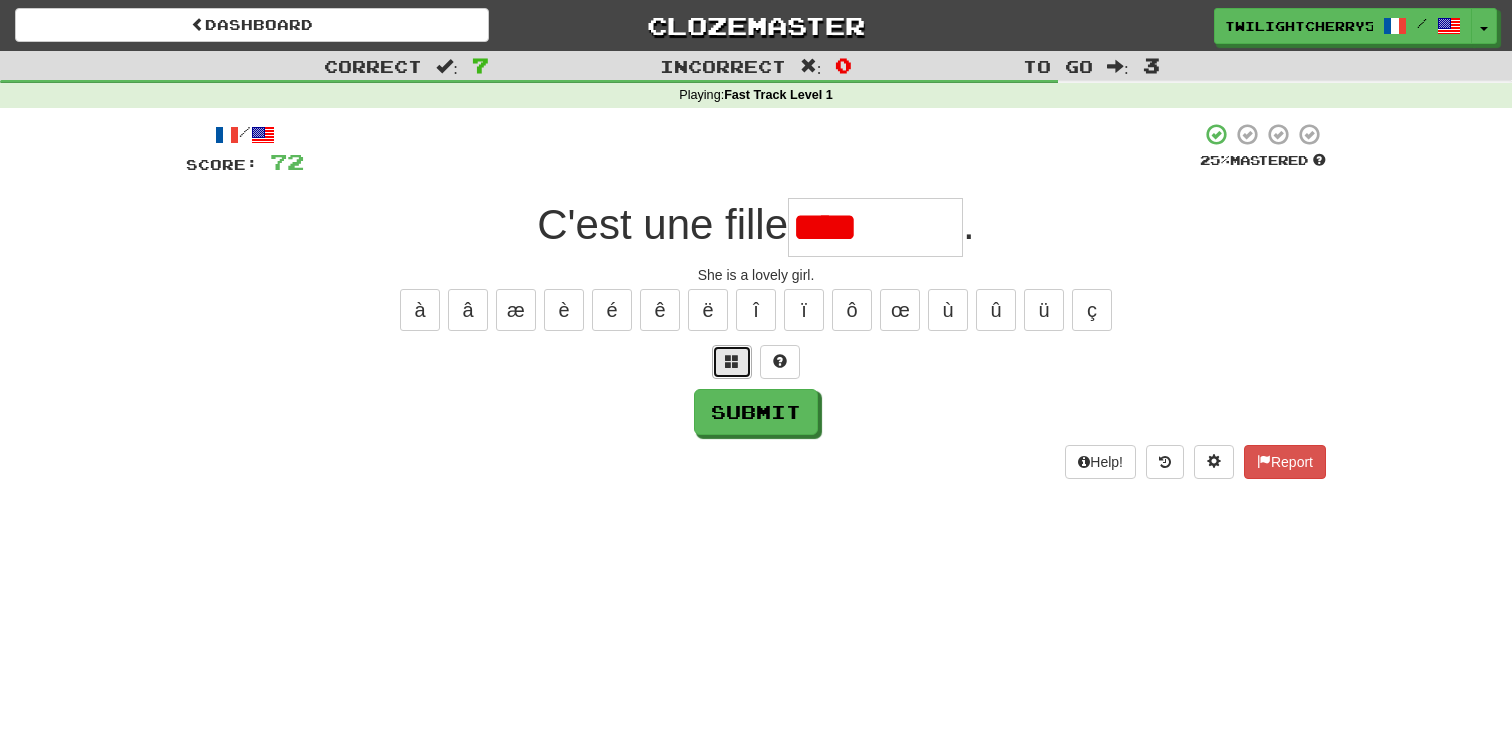 click at bounding box center (732, 361) 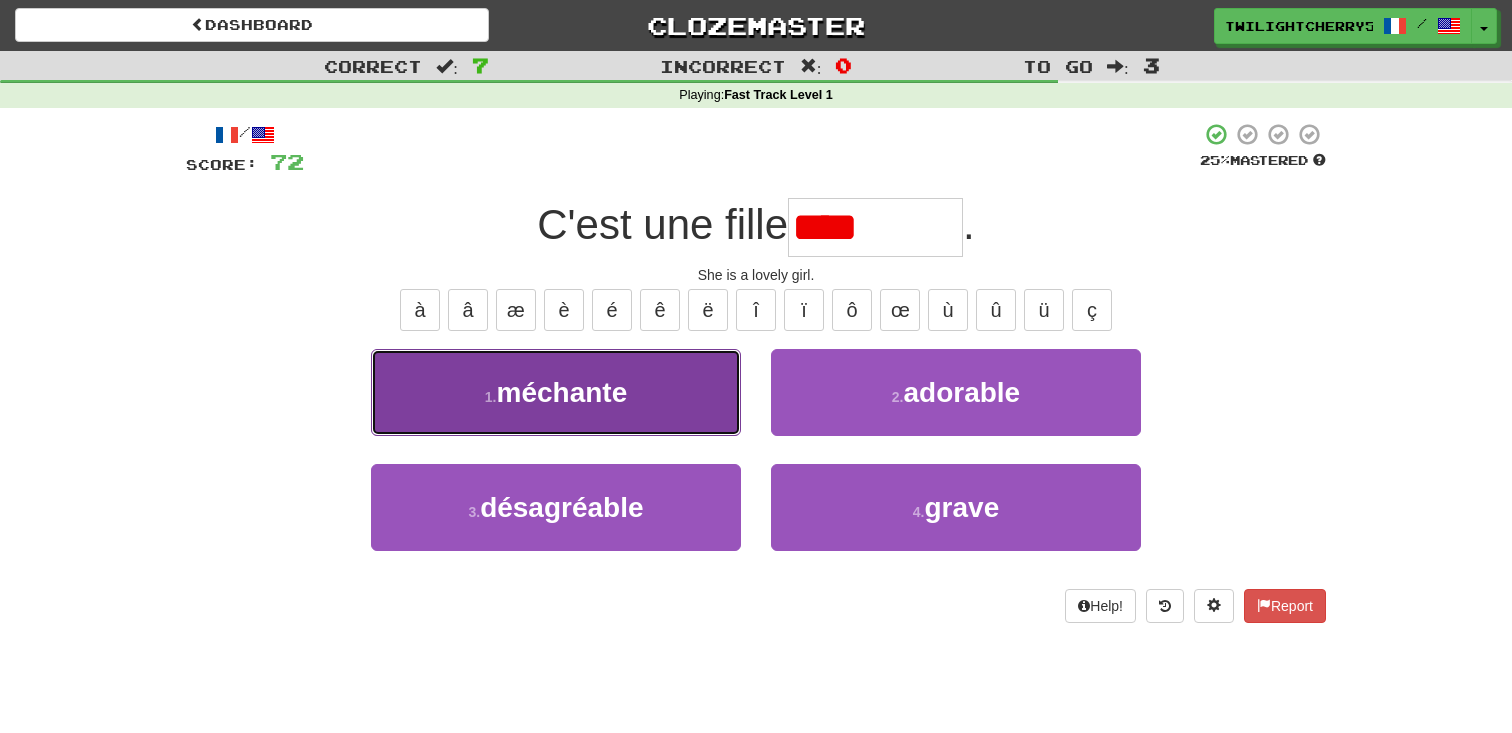 drag, startPoint x: 656, startPoint y: 417, endPoint x: 636, endPoint y: 398, distance: 27.58623 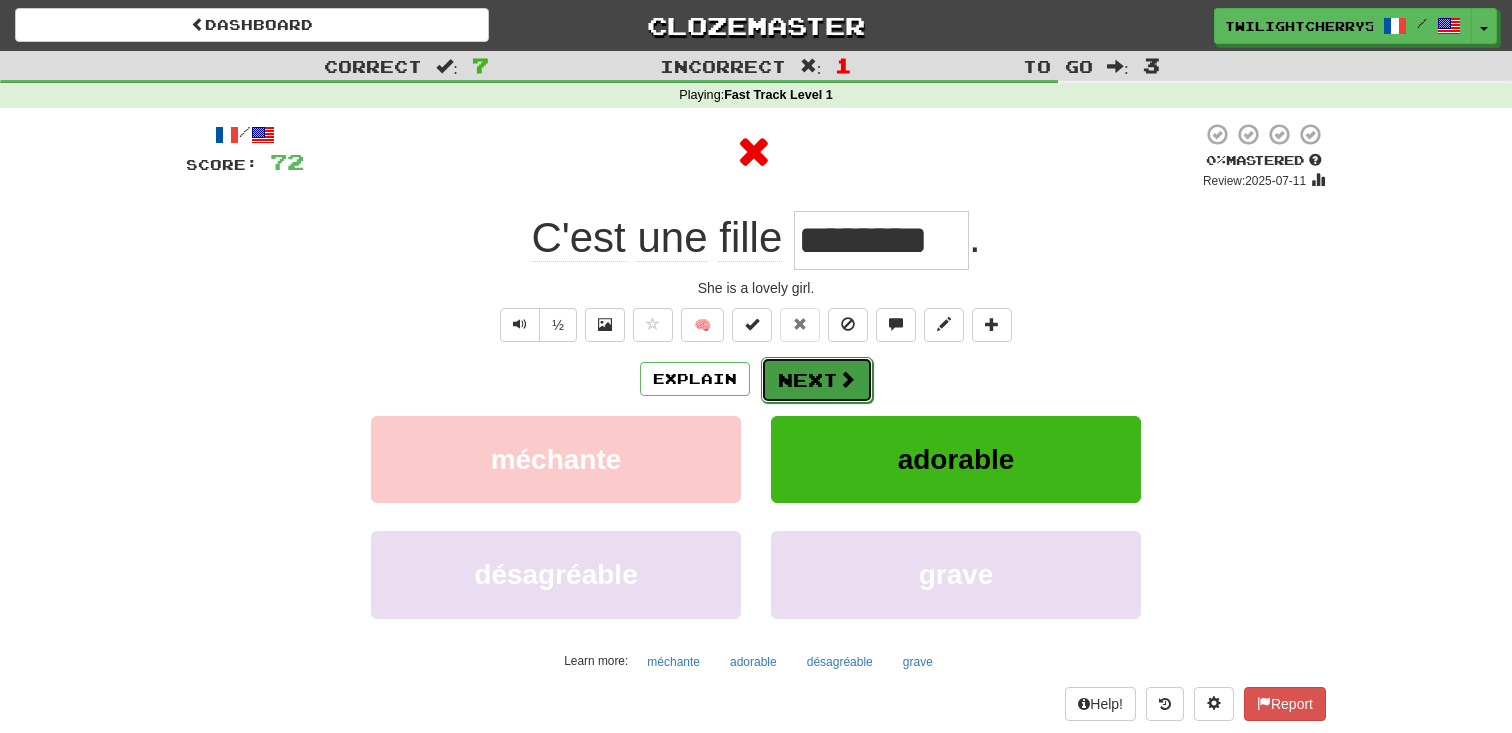 click on "Next" at bounding box center [817, 380] 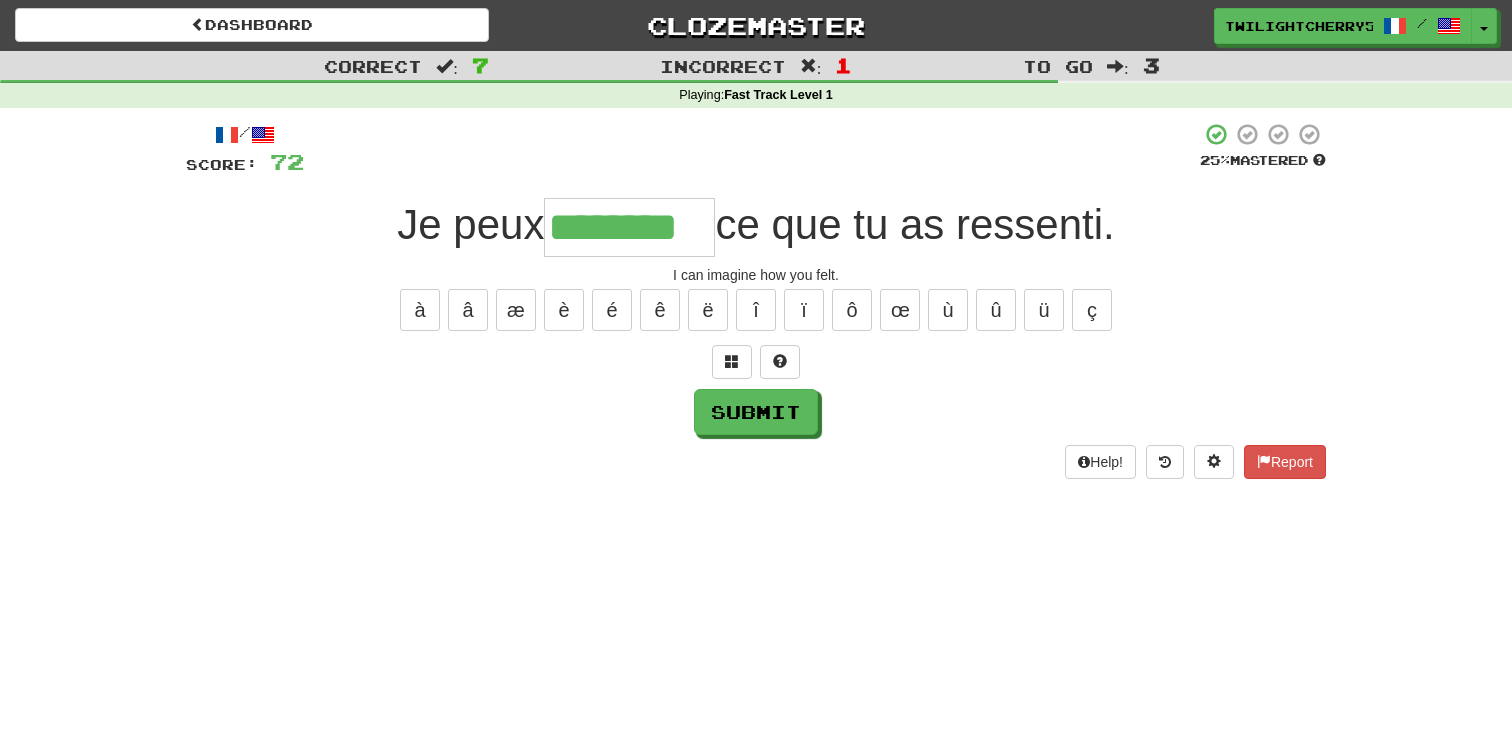 type on "********" 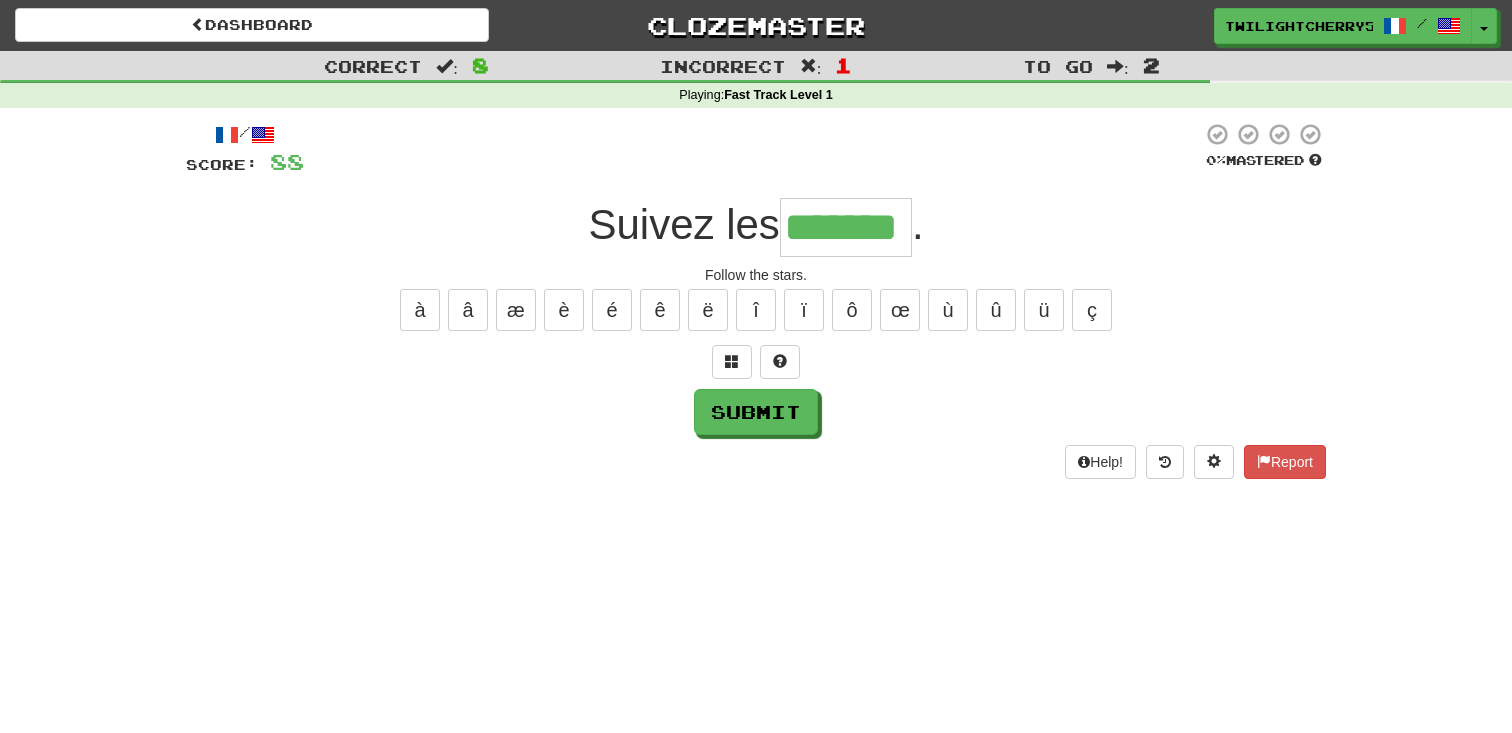 type on "*******" 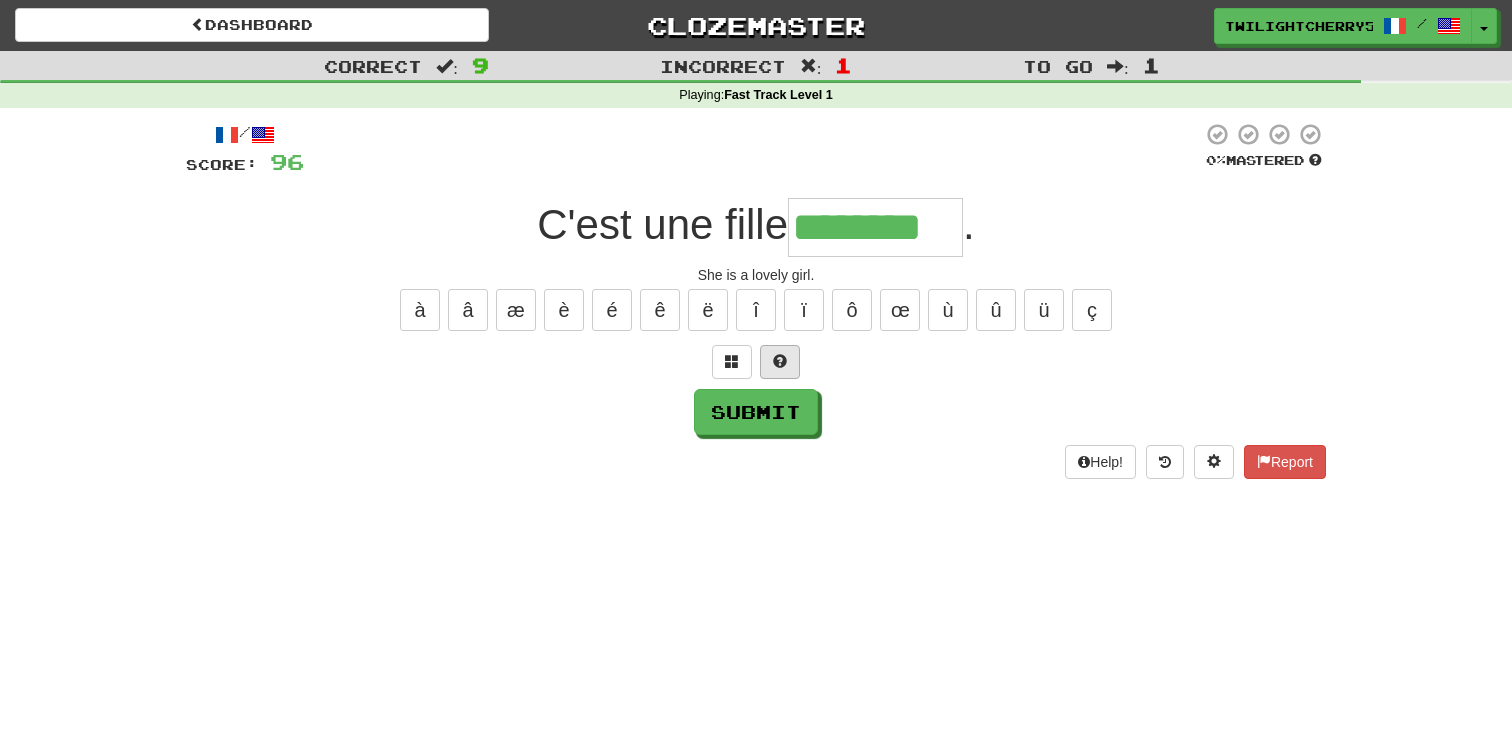 type on "********" 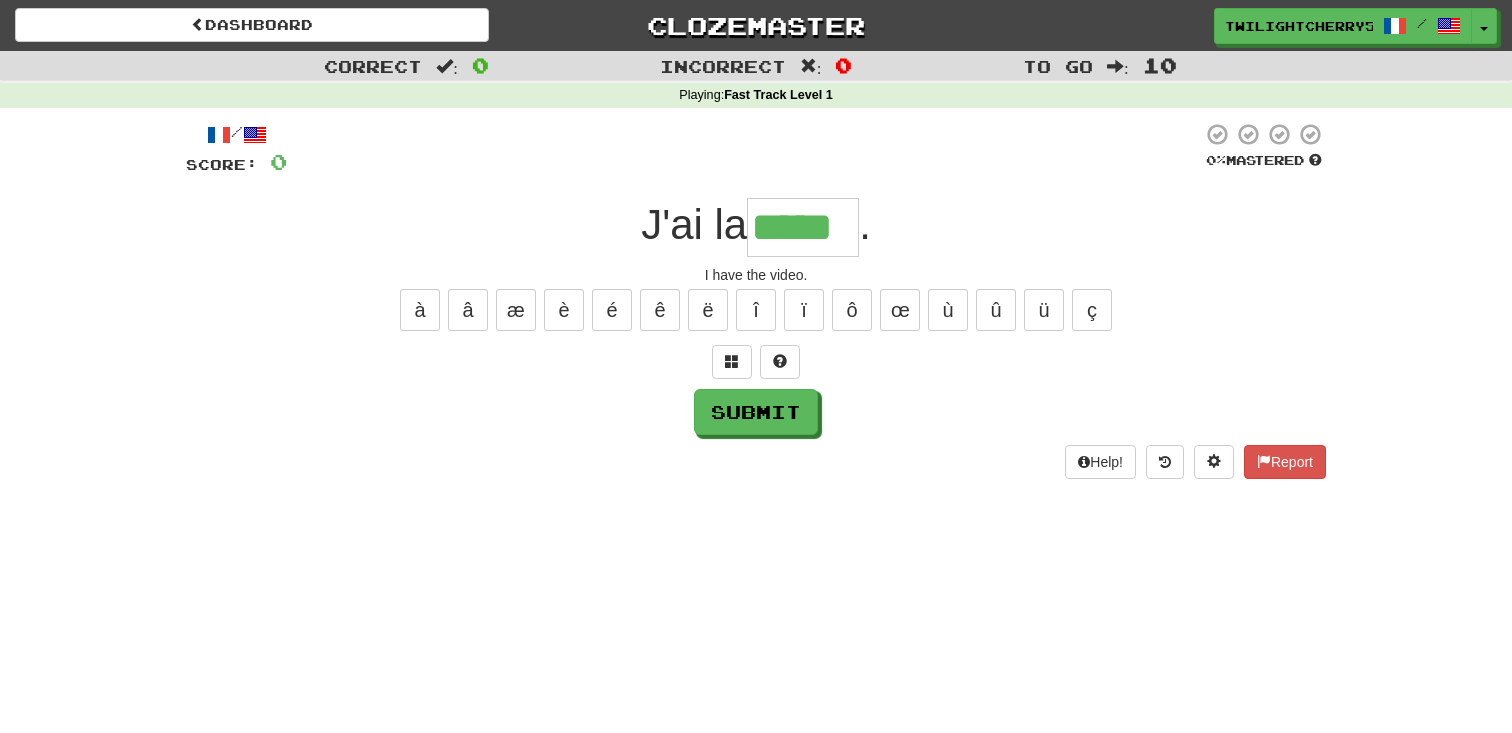 type on "*****" 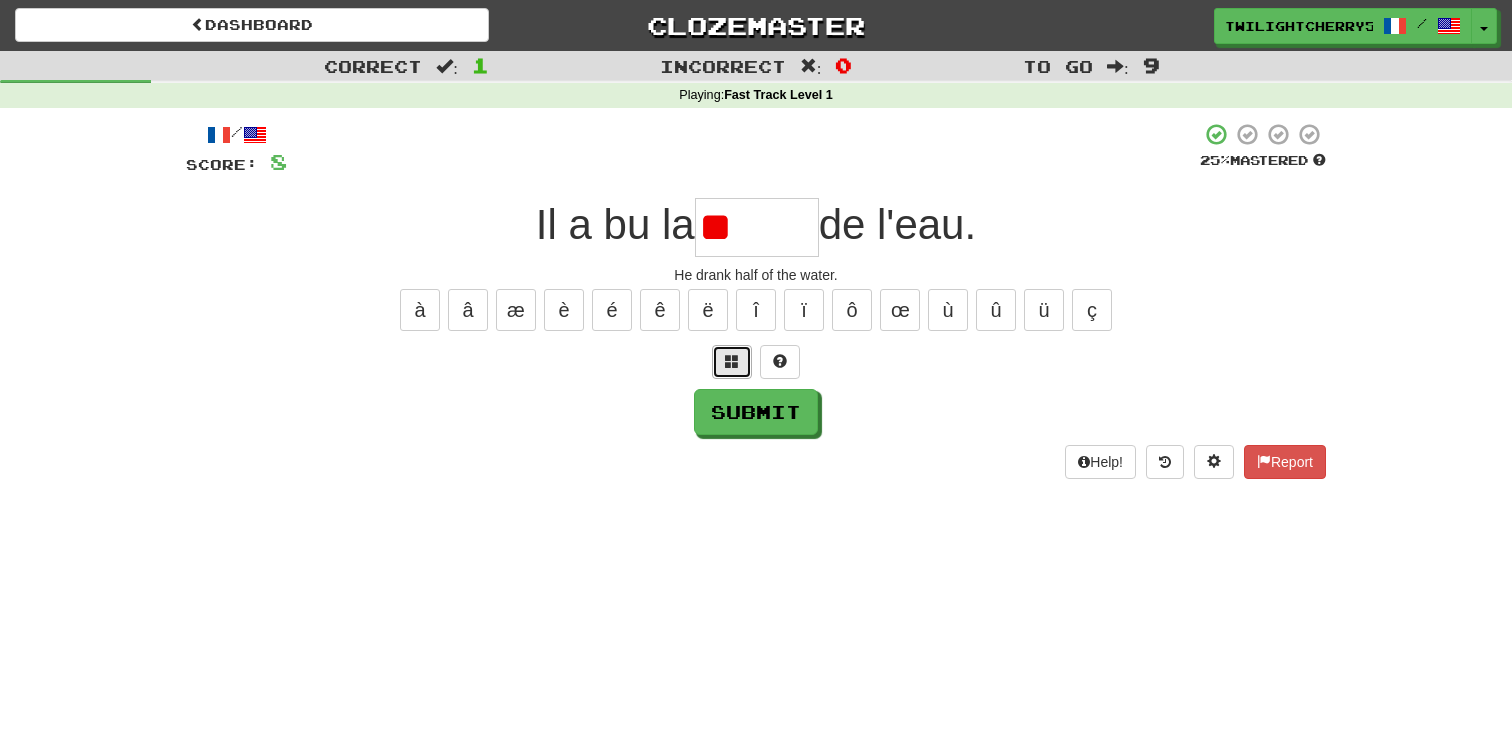 click at bounding box center [732, 361] 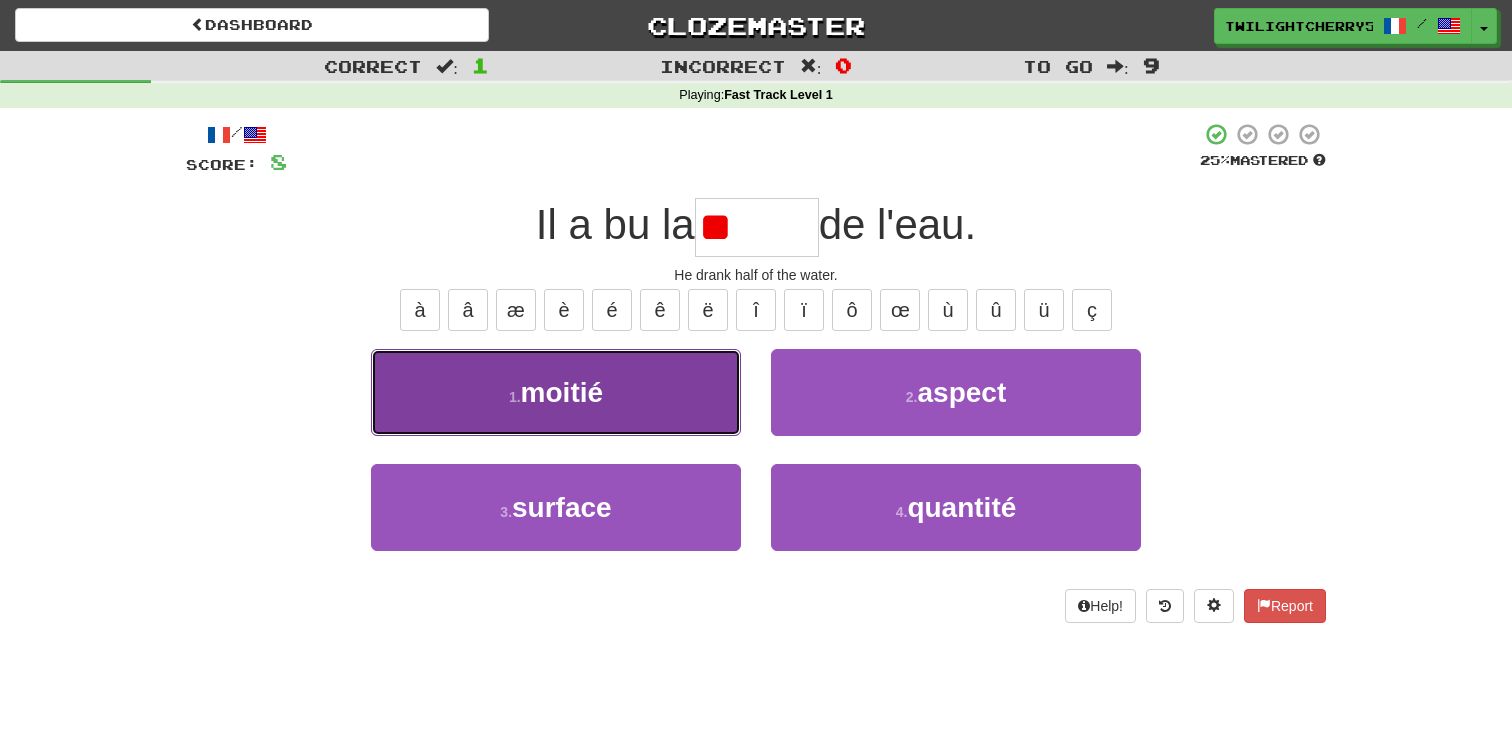 click on "1 .  moitié" at bounding box center [556, 392] 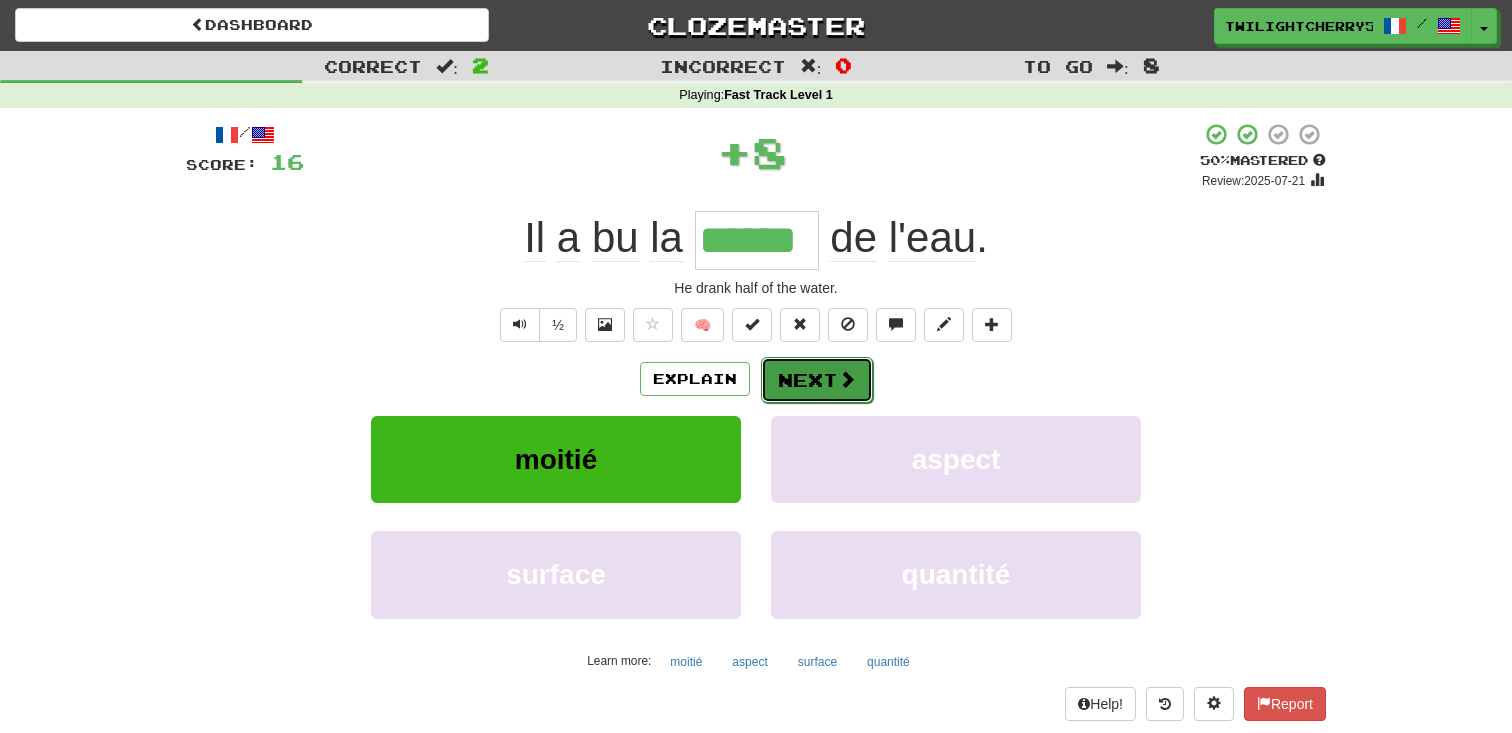 click on "Next" at bounding box center [817, 380] 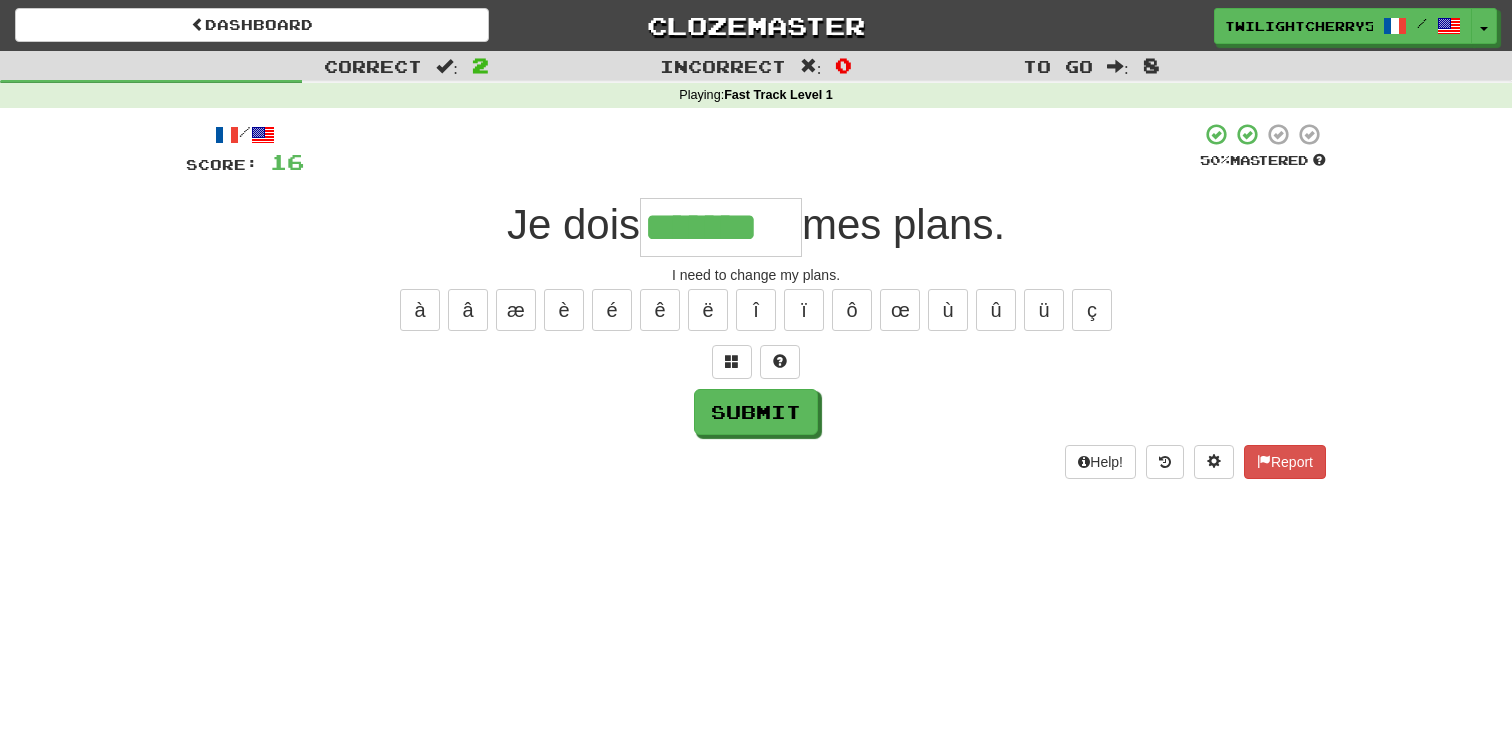type on "*******" 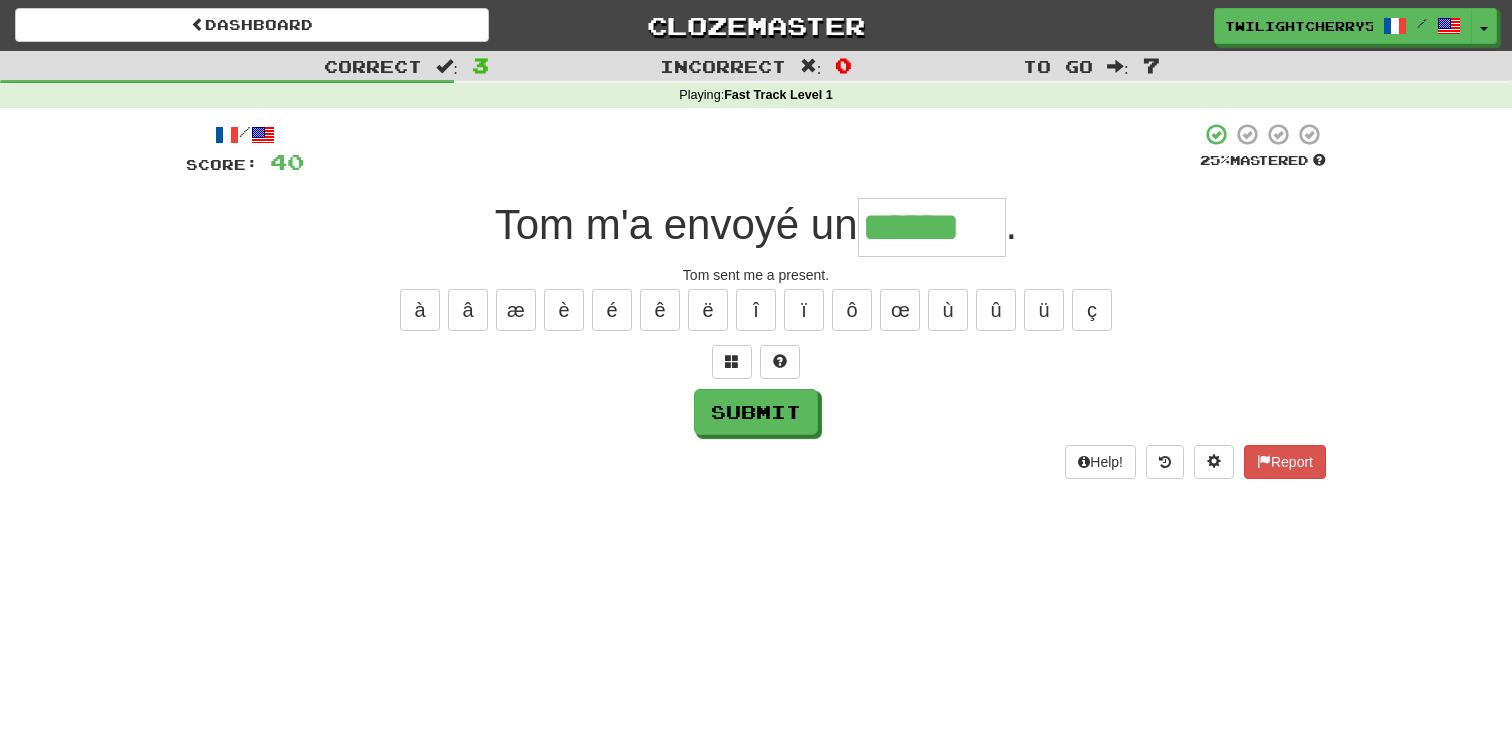 type on "******" 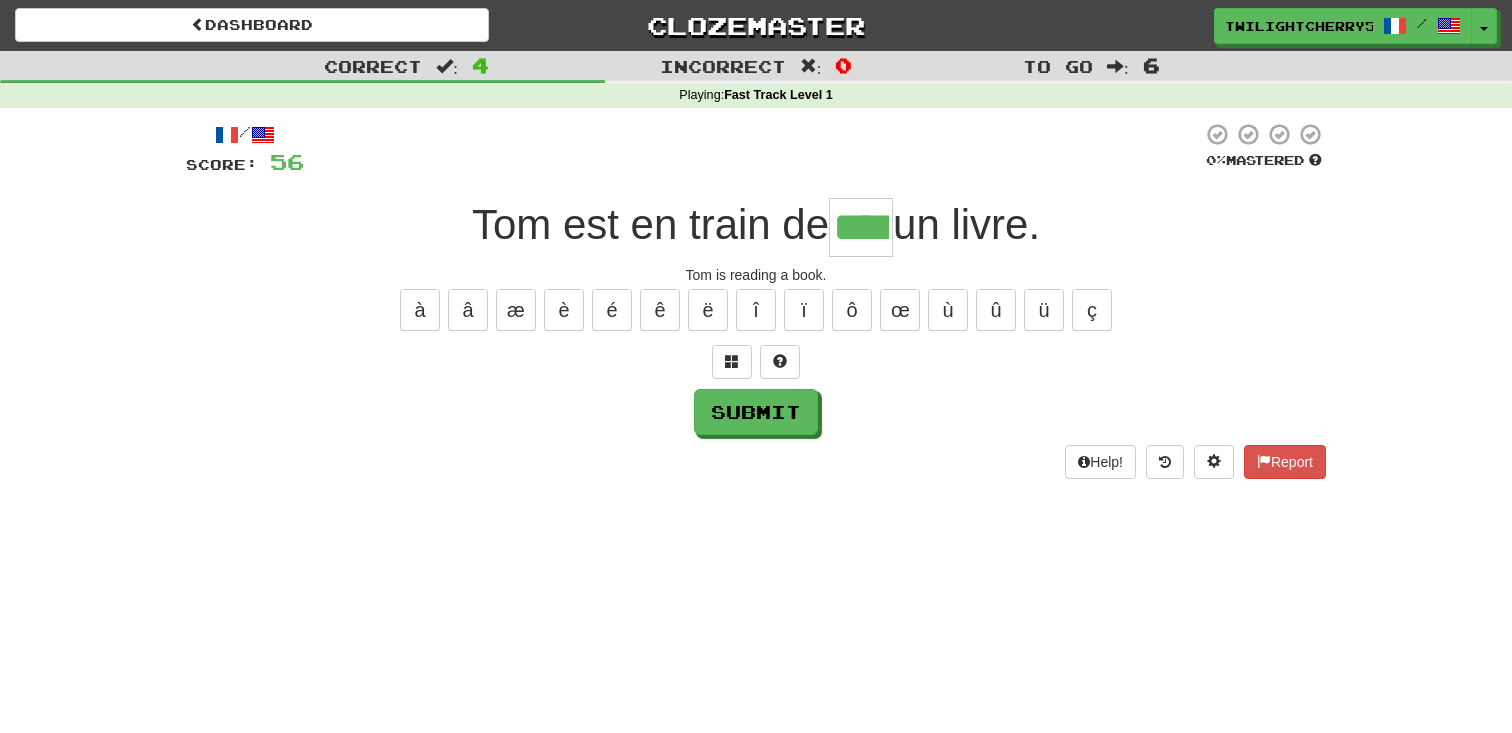 type on "****" 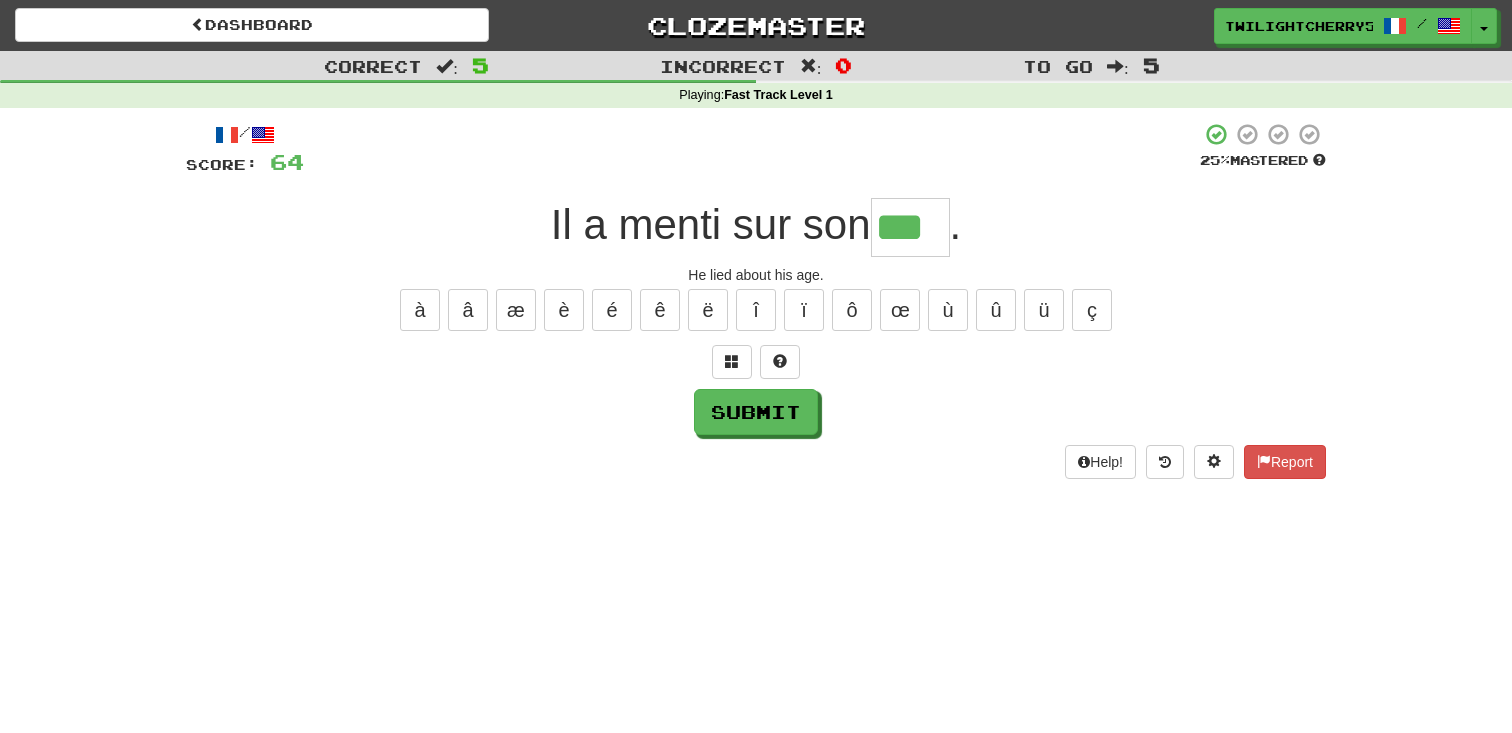 type on "***" 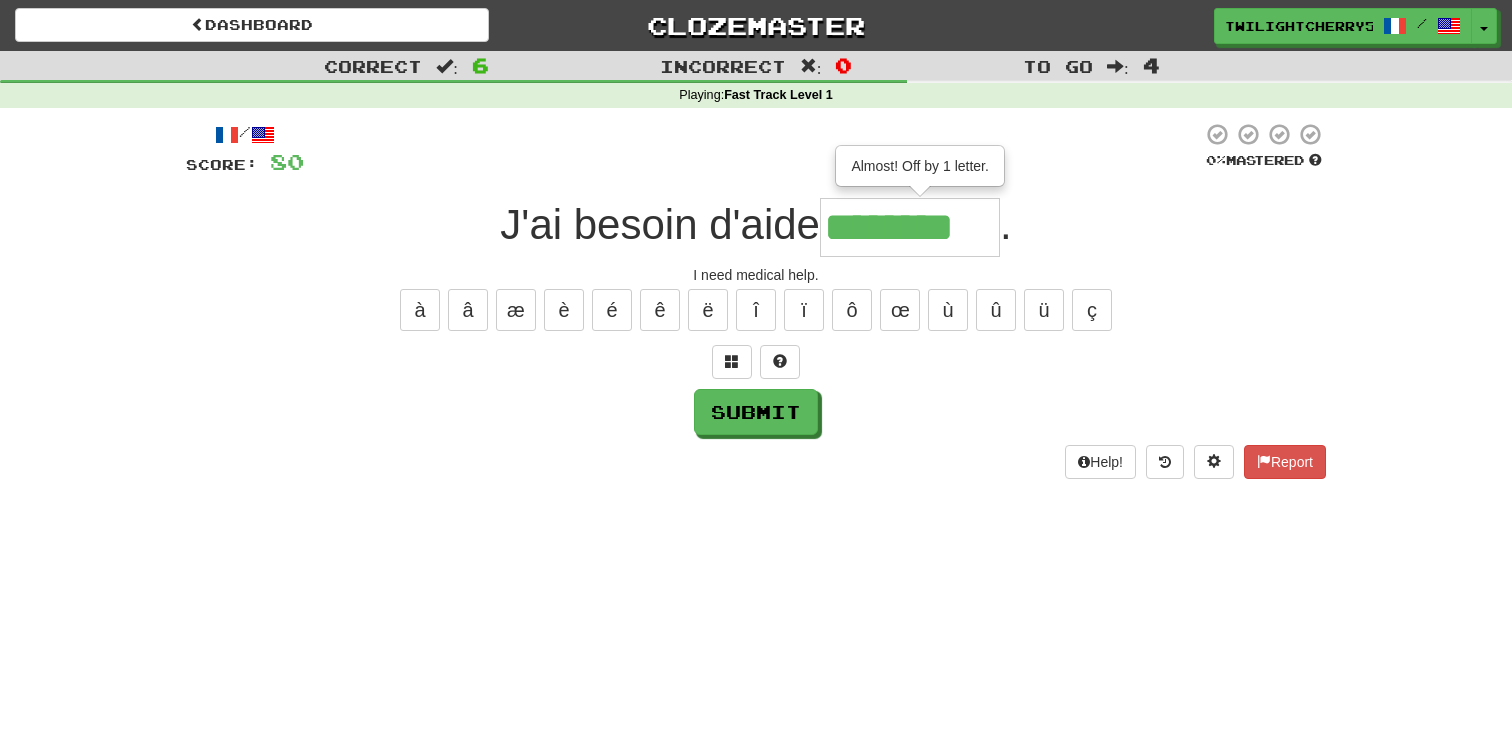 type on "********" 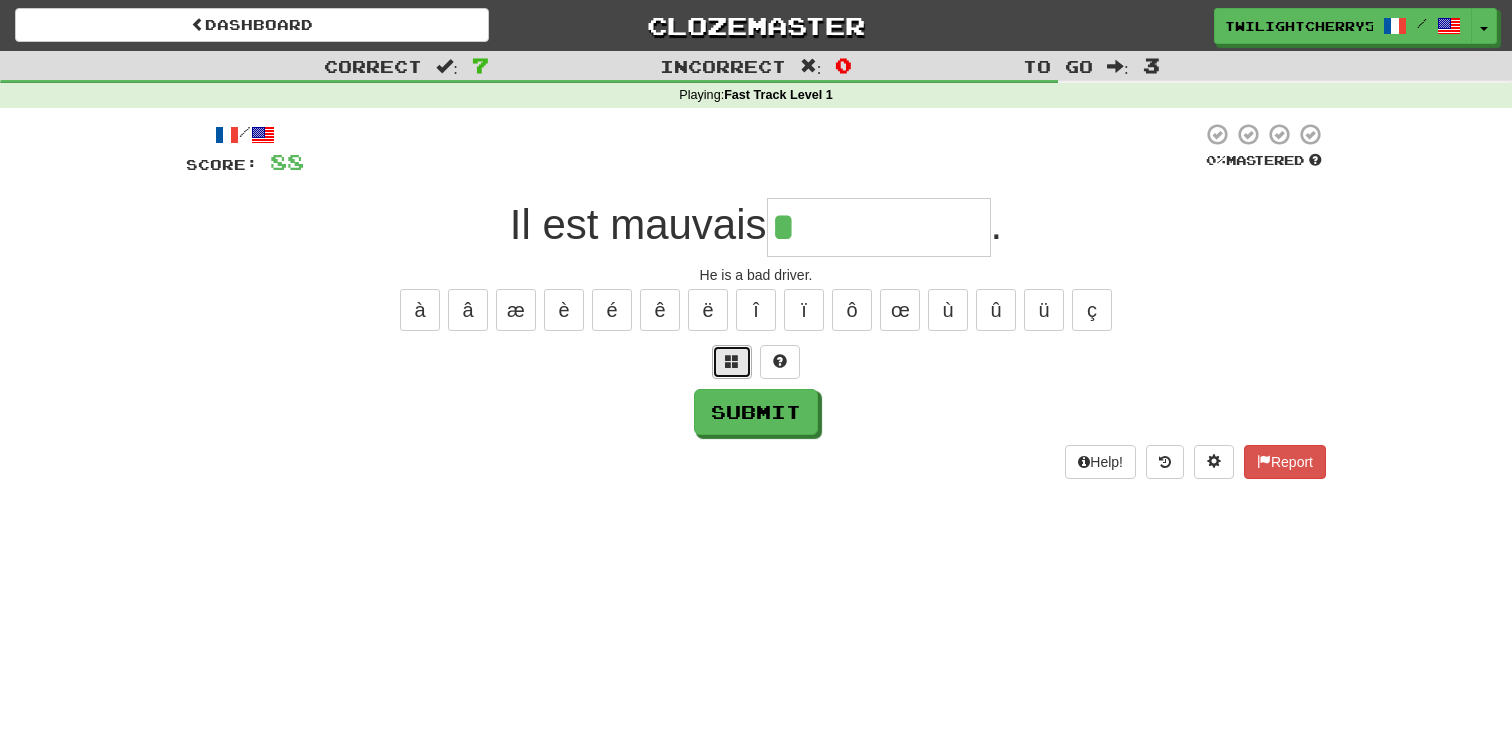 click at bounding box center (732, 361) 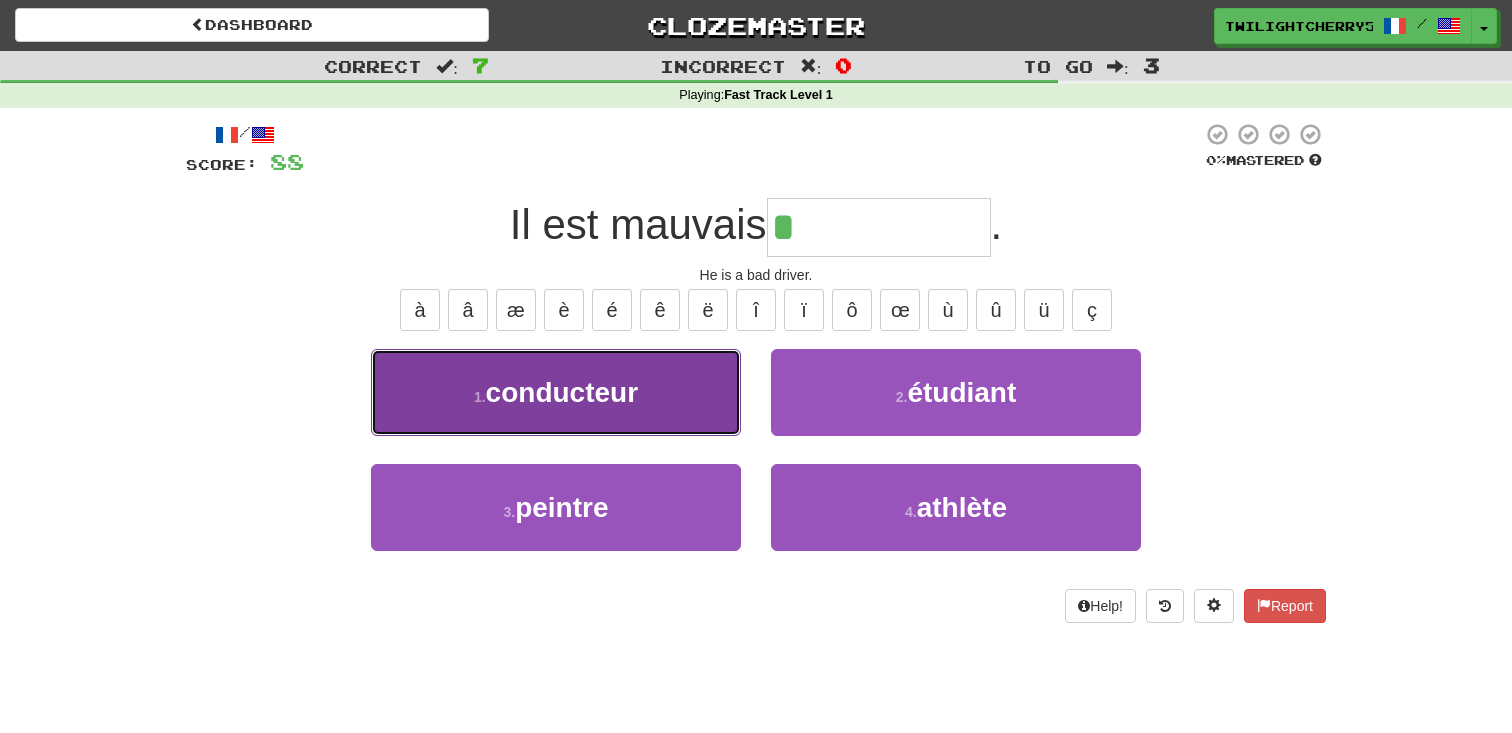 click on "1 .  conducteur" at bounding box center (556, 392) 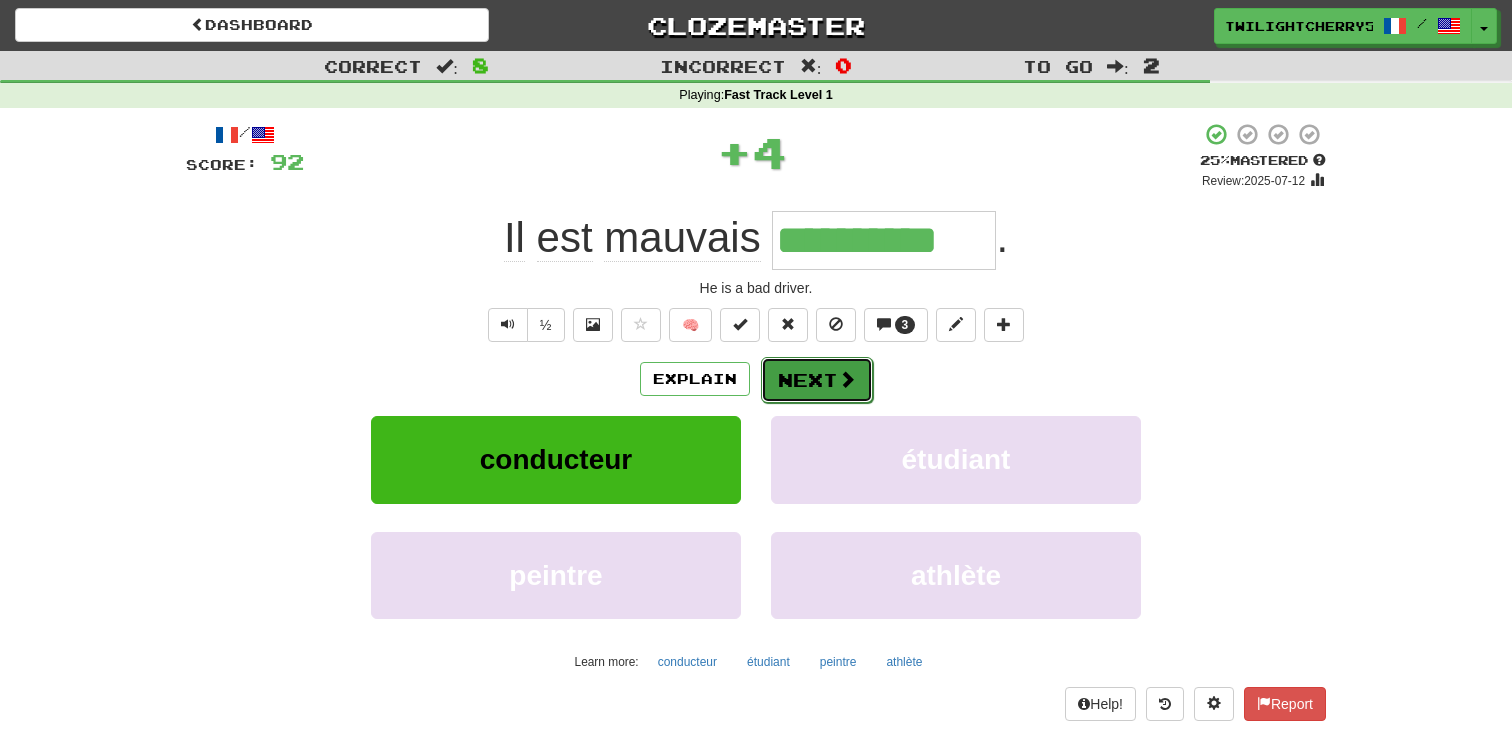 click on "Next" at bounding box center [817, 380] 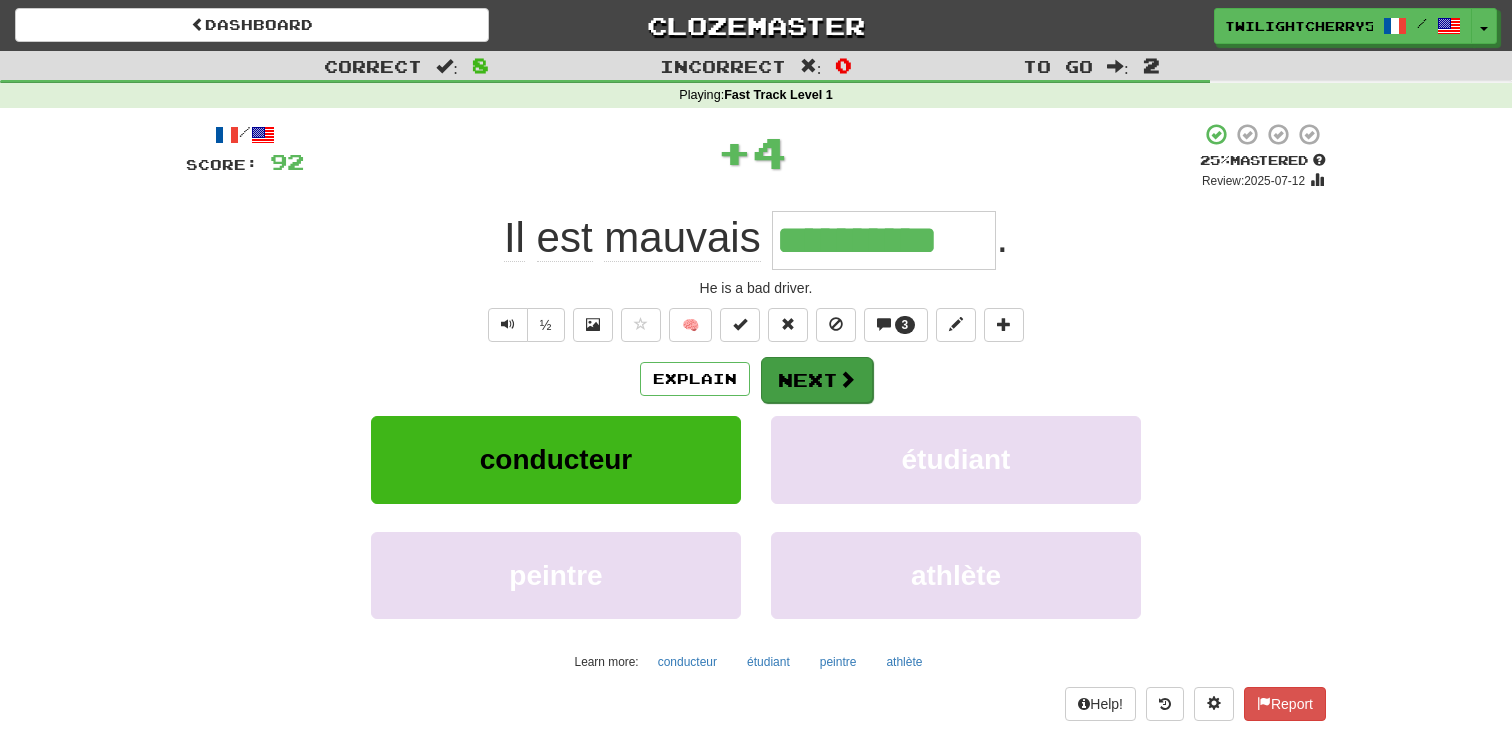 type 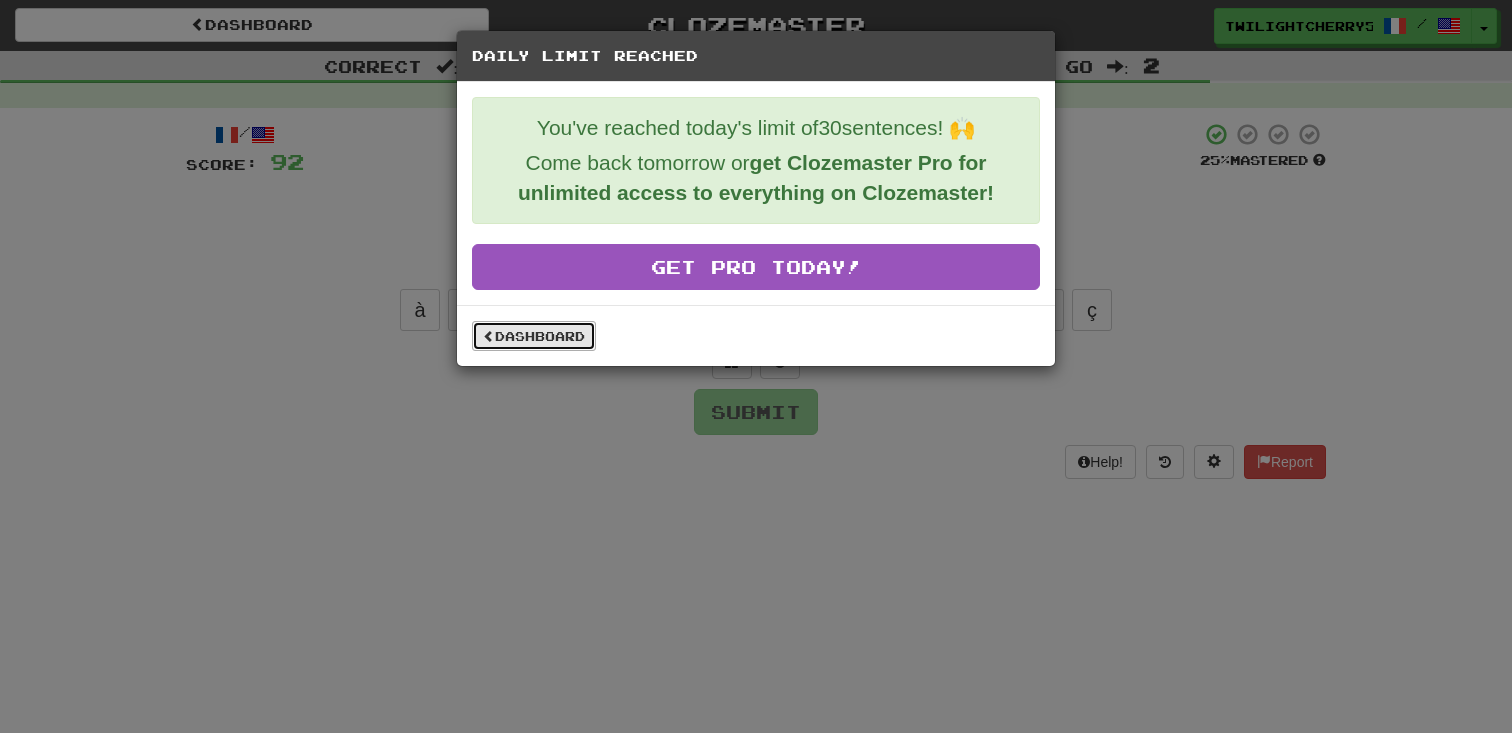 click on "Dashboard" at bounding box center (534, 336) 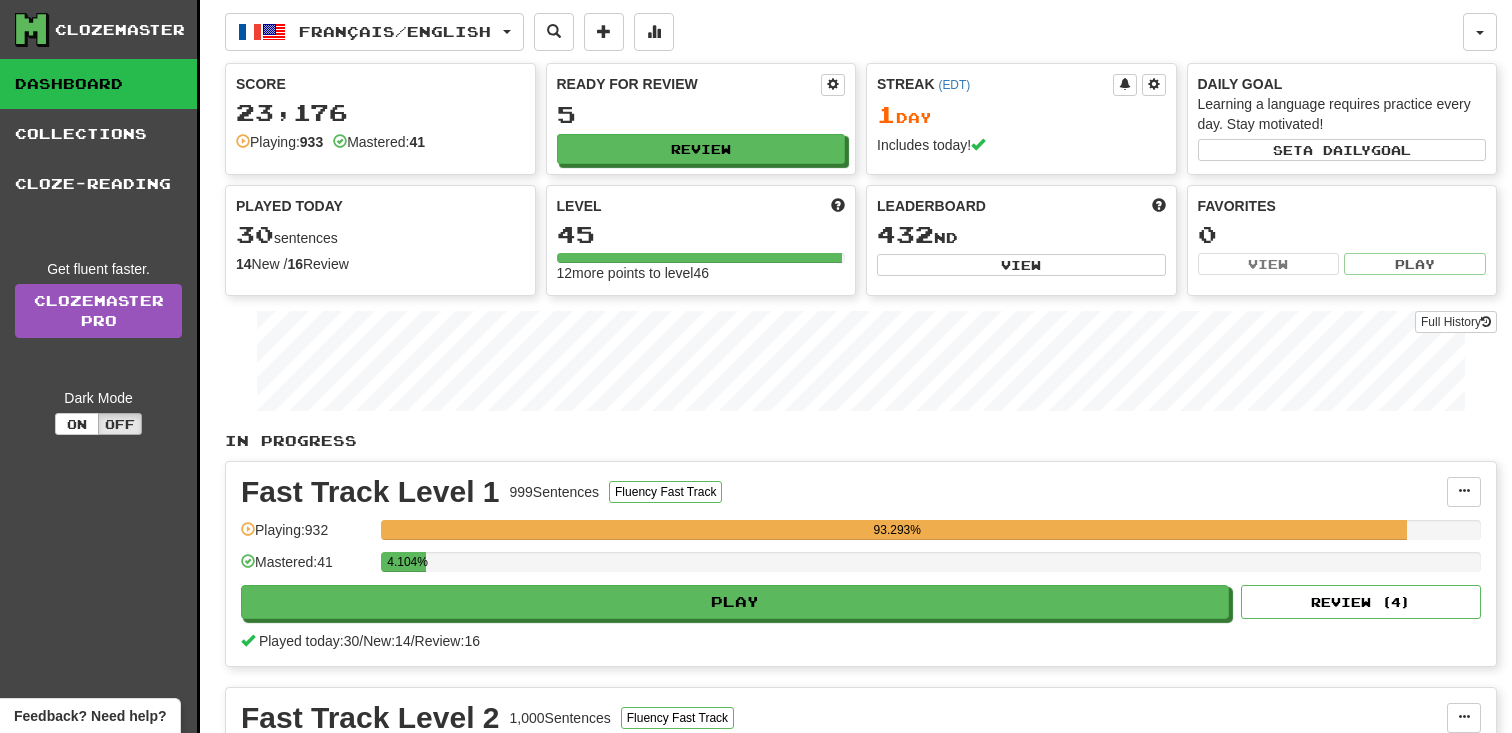 scroll, scrollTop: 0, scrollLeft: 0, axis: both 